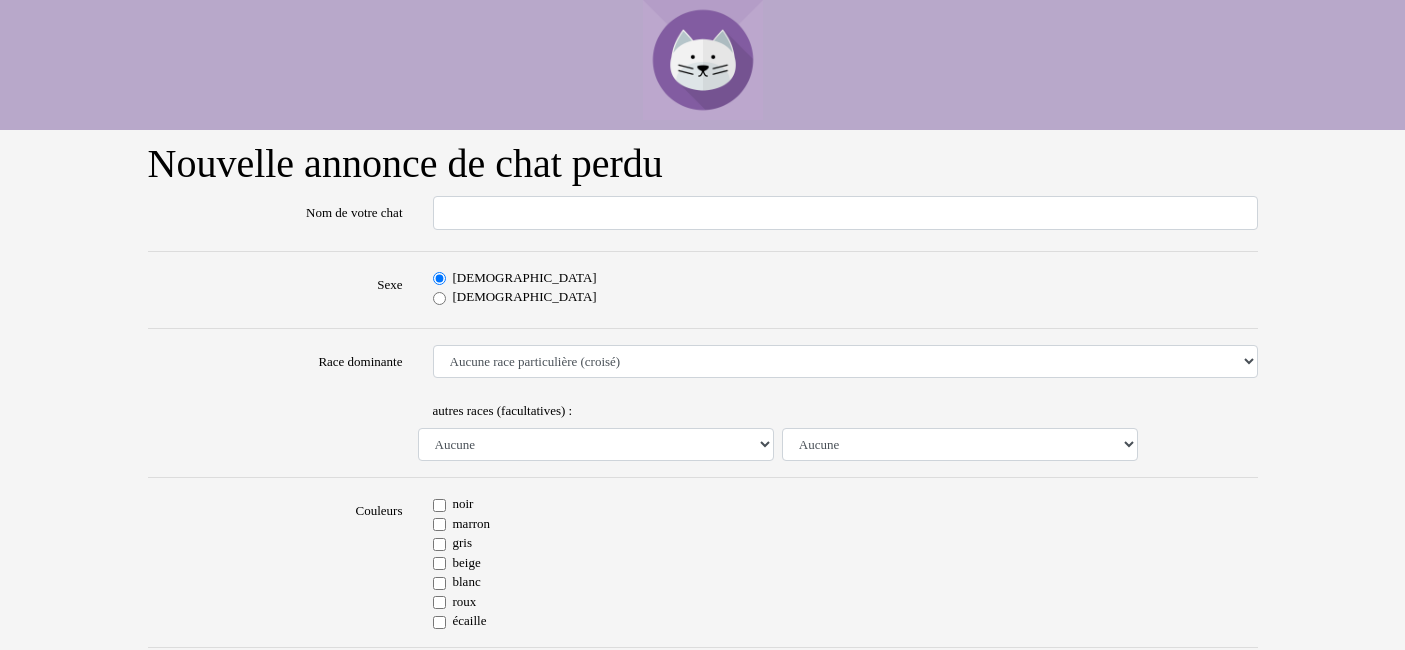 scroll, scrollTop: 0, scrollLeft: 0, axis: both 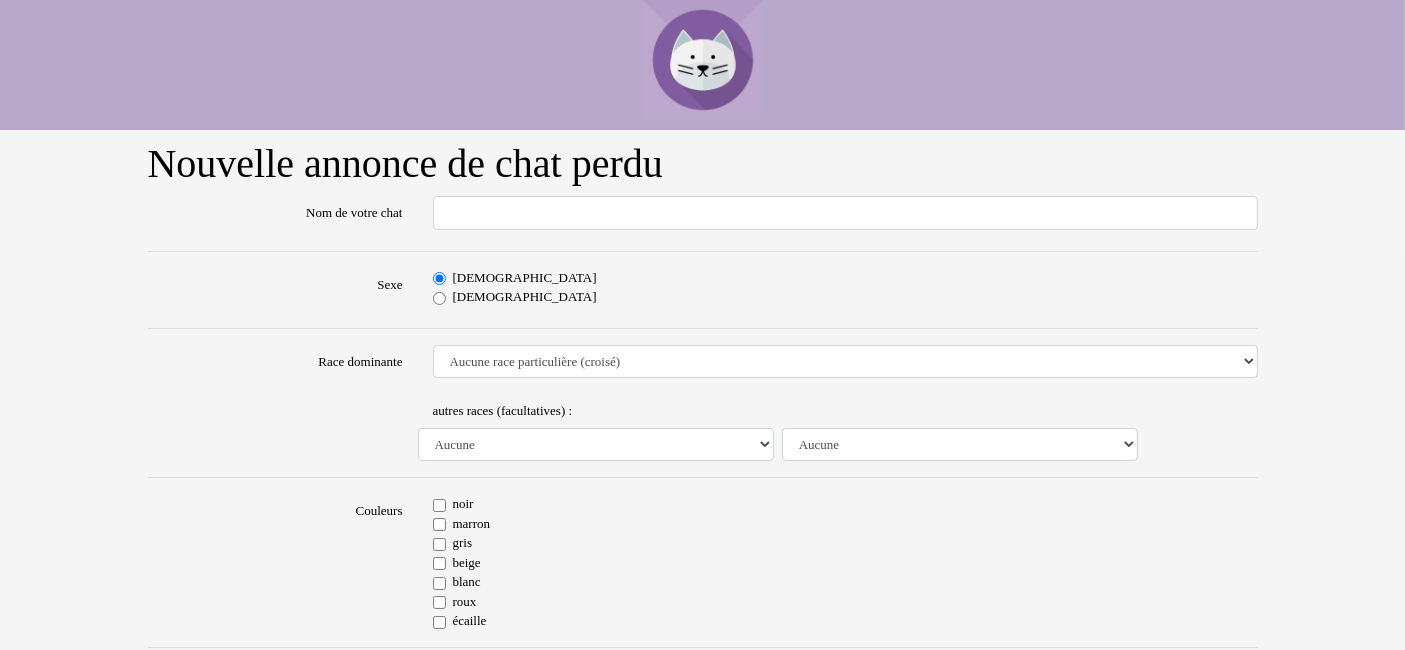 click on "Nom de votre chat" at bounding box center [845, 213] 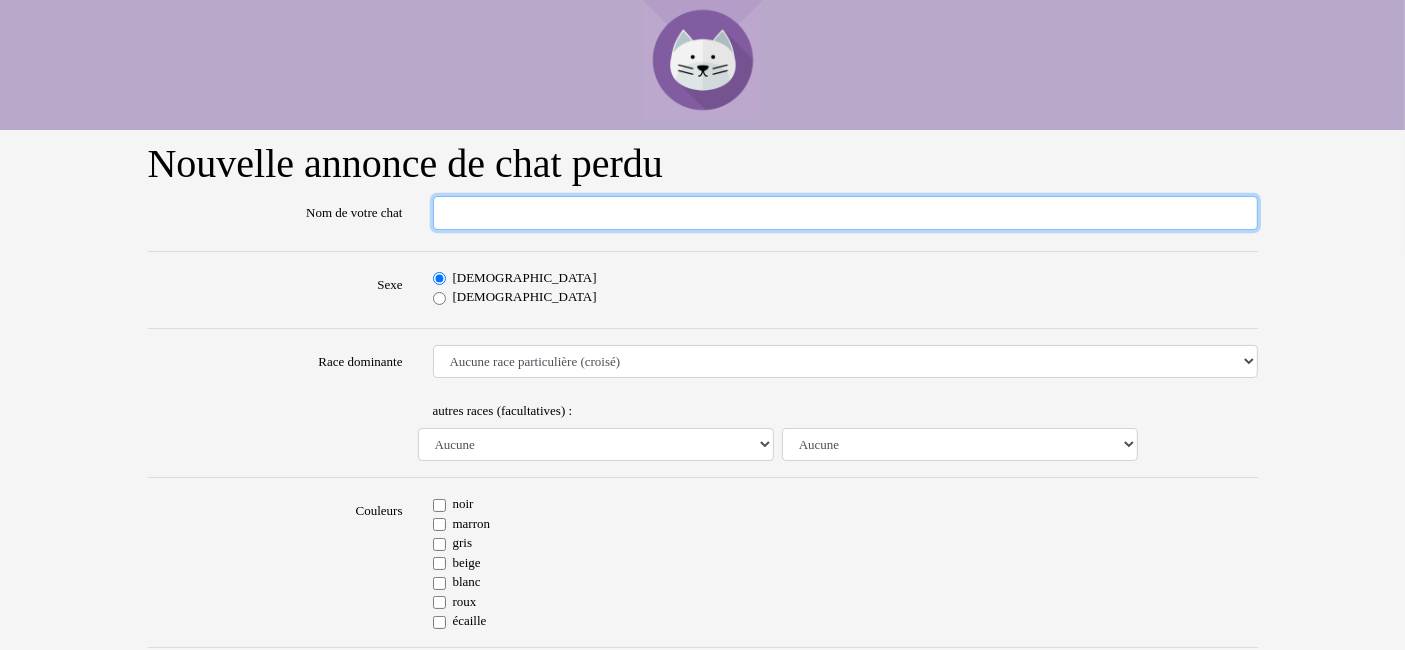click on "Nom de votre chat" at bounding box center (845, 213) 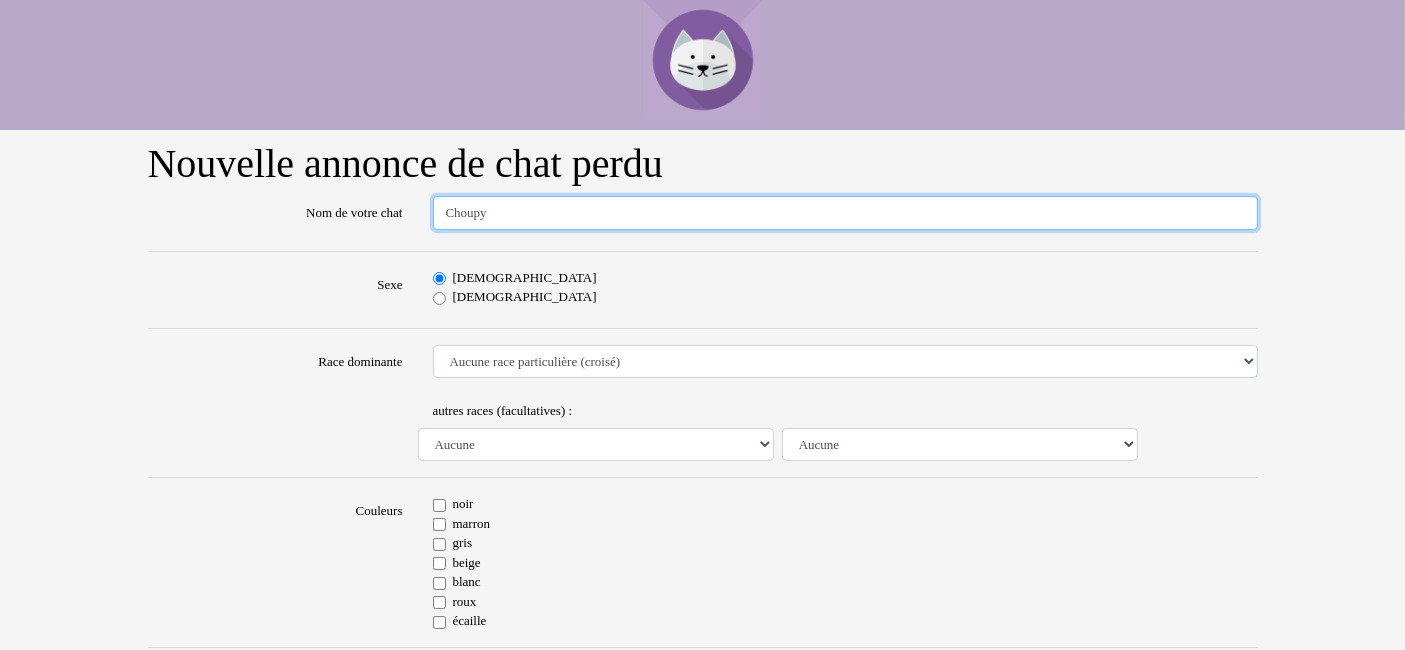 type on "Choupy" 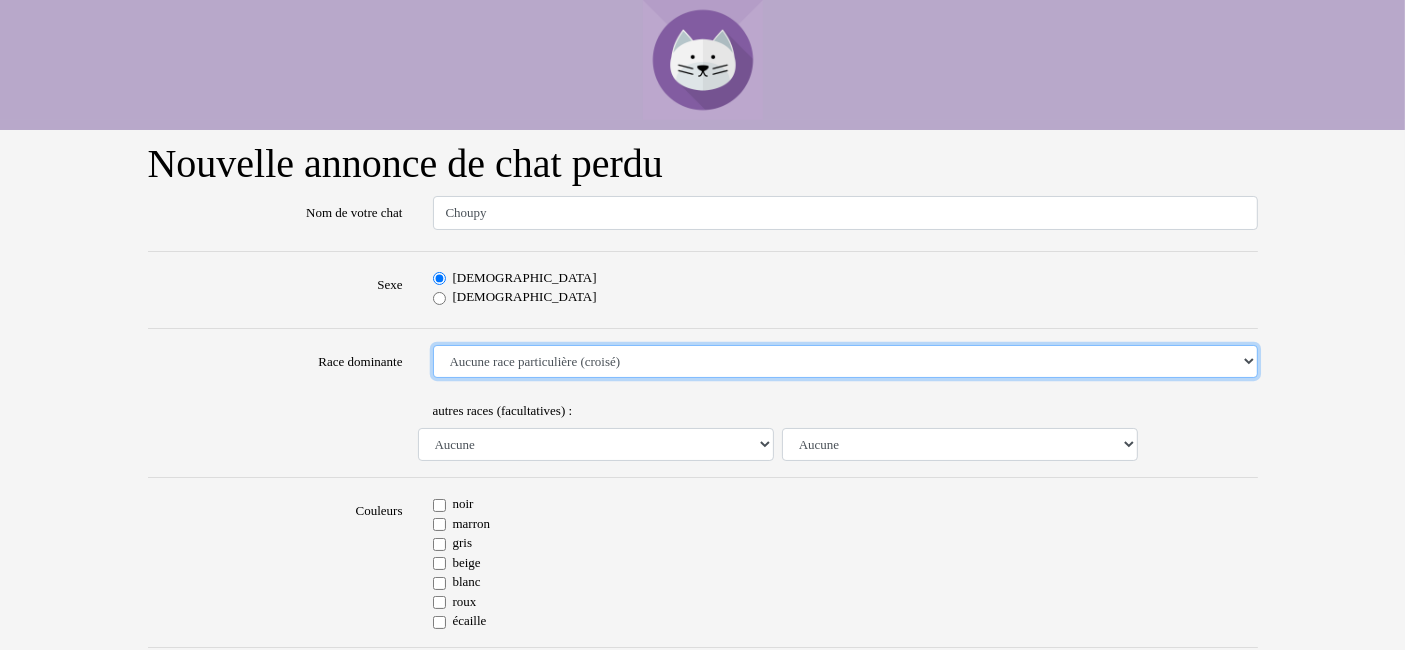 click on "Aucune race particulière (croisé)
Abyssin Américain à poil dur American Bobtail American Shorthair Angora Turc Balinais Bengal Bleu Russe Bombay British Shorthair Burmese Chartreux Chat de gouttière Chat des bois Norvégiens Chat du Sri Lanka Chat sacré de Birmanie Commun Cornish rex Devon rex Européen Exotic Shorthair Himalayan Korat Maine Coon Mandarin Norvégien Ocicat Oriental Persan Ragdoll Rex Selkirk Scottish Fold Siamois Sibérien Somali Sphynx" at bounding box center (845, 362) 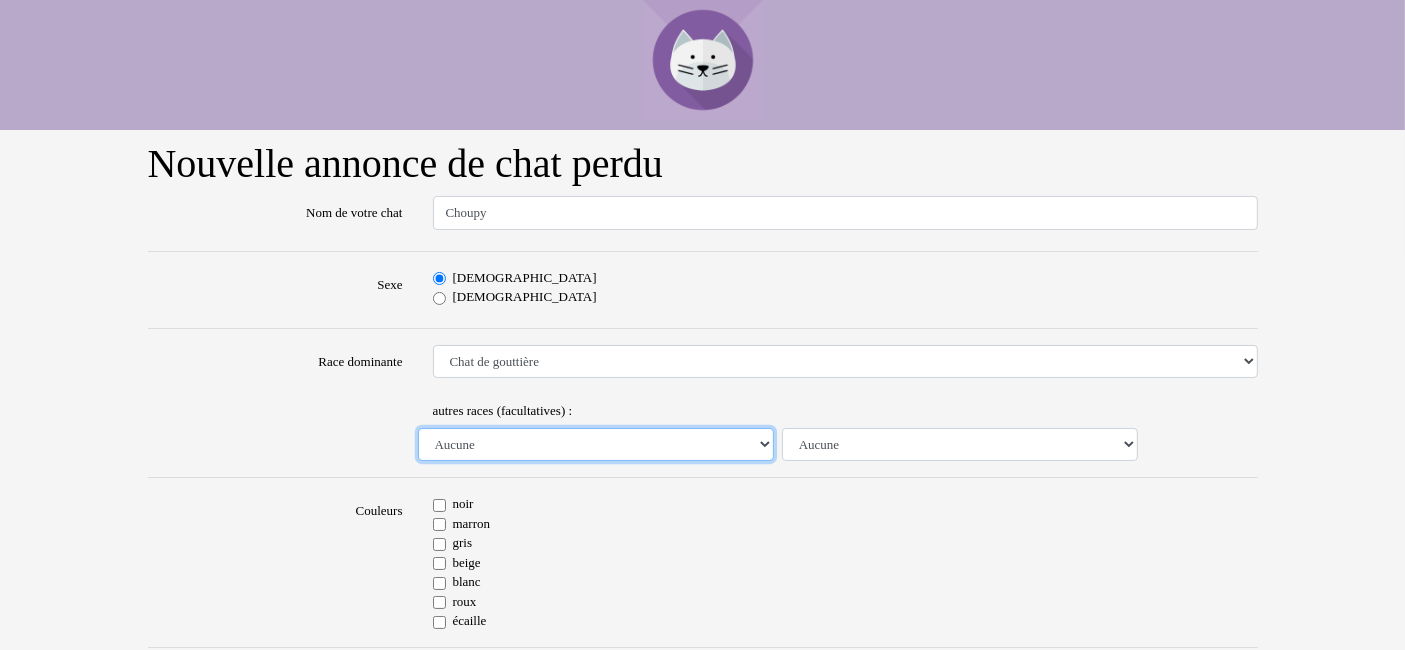 click on "Aucune
Abyssin Américain à poil dur American Bobtail American Shorthair Angora Turc Balinais Bengal Bleu Russe Bombay British Shorthair Burmese Chartreux Chat de gouttière Chat des bois Norvégiens Chat du Sri Lanka Chat sacré de Birmanie Commun Cornish rex Devon rex Européen Exotic Shorthair Himalayan Korat Maine Coon Mandarin Norvégien Ocicat Oriental Persan Ragdoll Rex Selkirk Scottish Fold Siamois Sibérien Somali Sphynx" at bounding box center [596, 445] 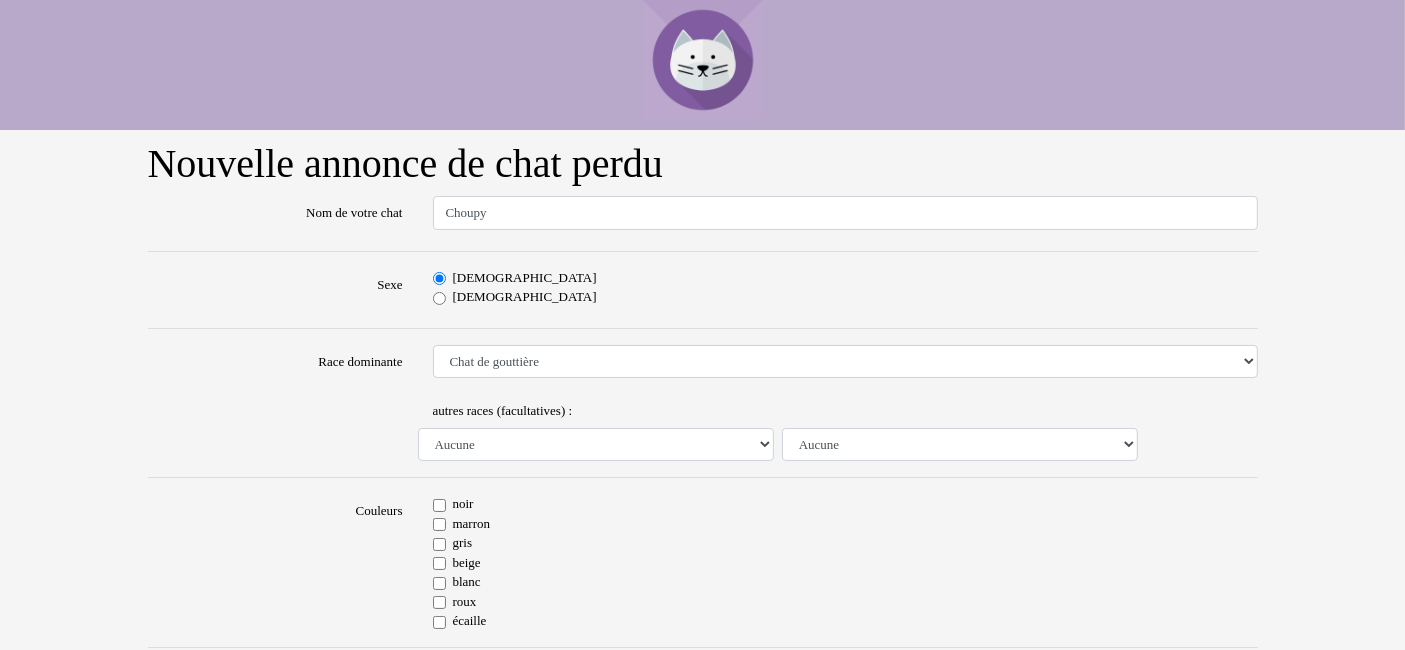 click on "noir" at bounding box center [439, 505] 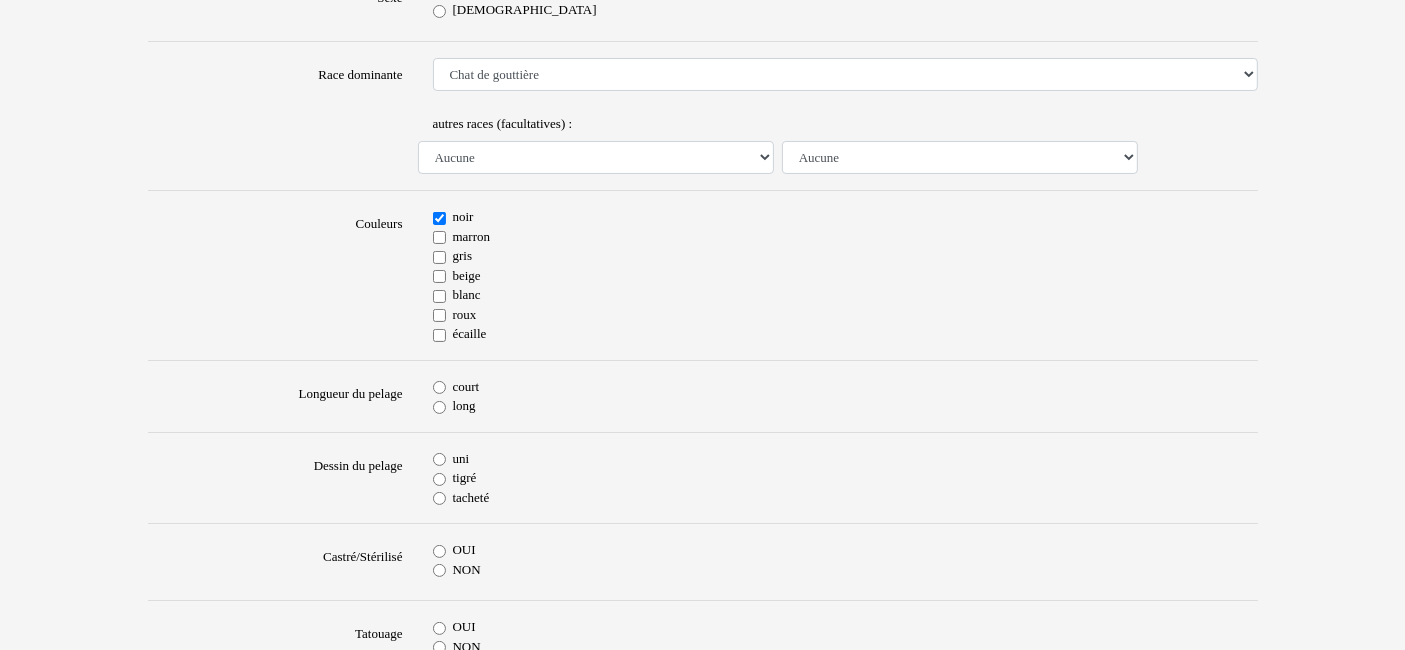scroll, scrollTop: 333, scrollLeft: 0, axis: vertical 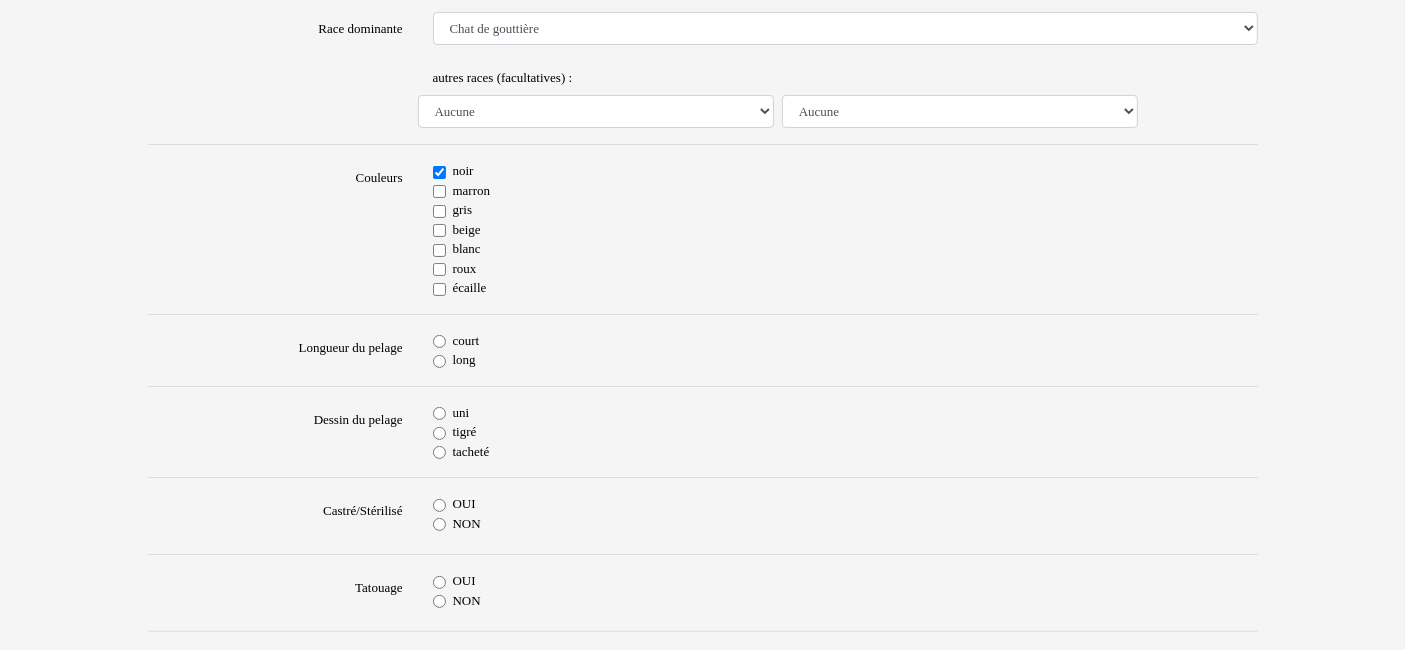 click on "court" at bounding box center (439, 341) 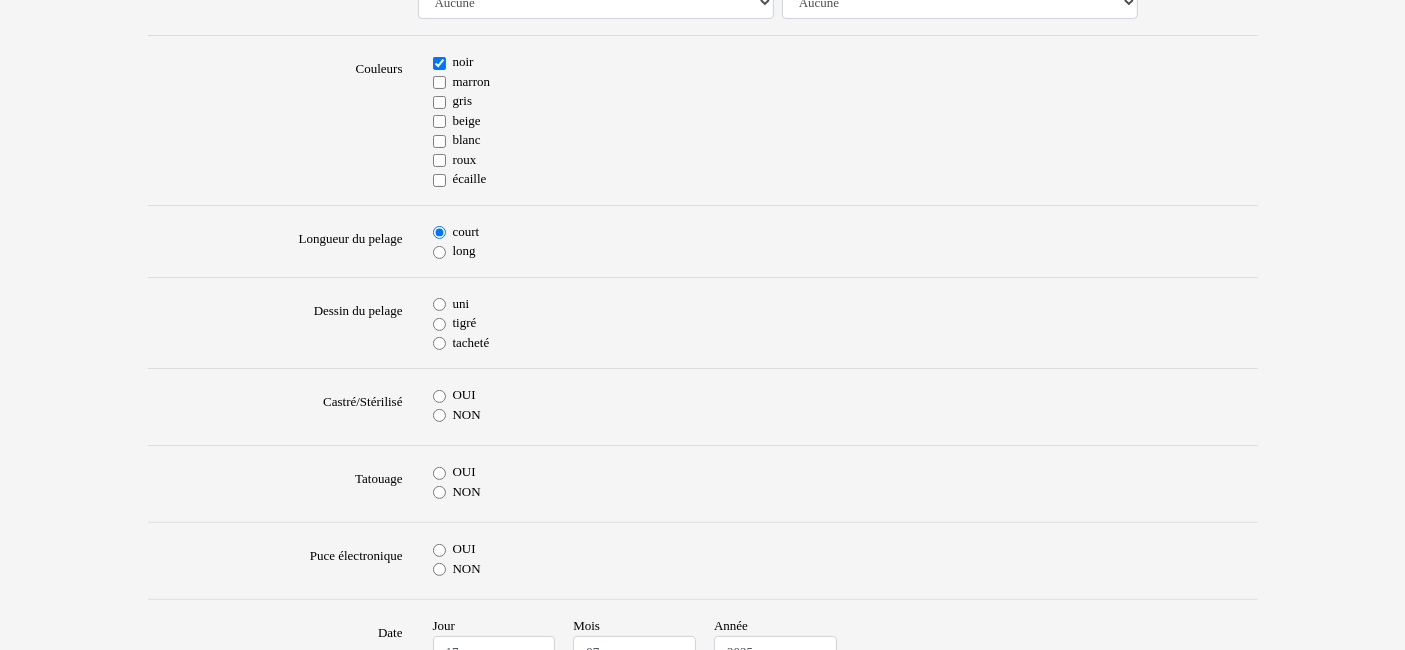 scroll, scrollTop: 444, scrollLeft: 0, axis: vertical 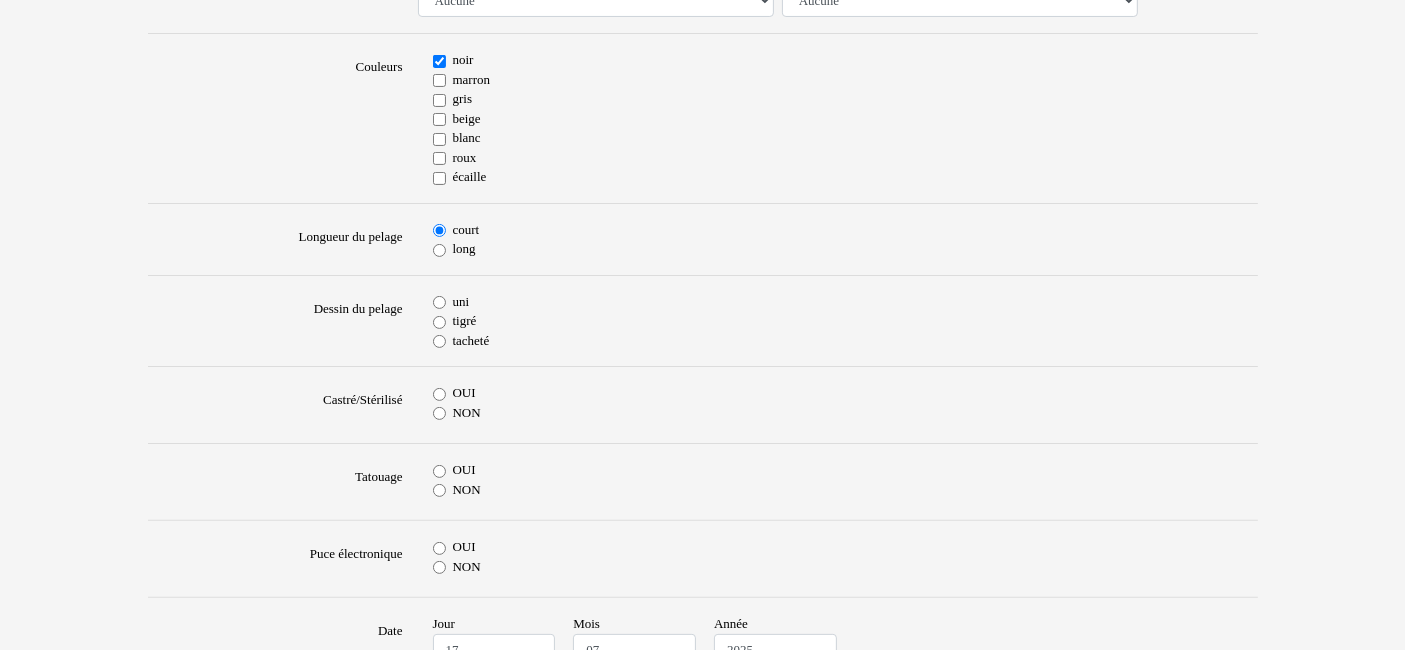 click on "uni" at bounding box center (845, 302) 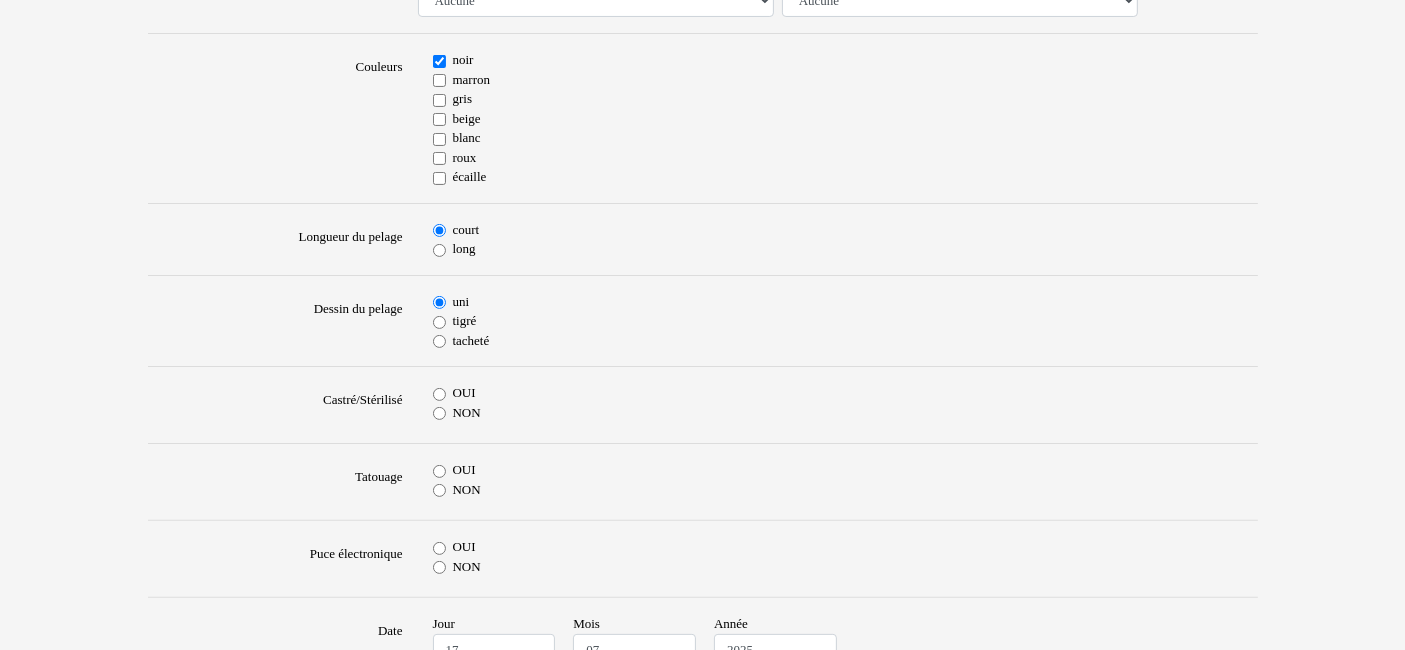 click on "OUI" at bounding box center (439, 394) 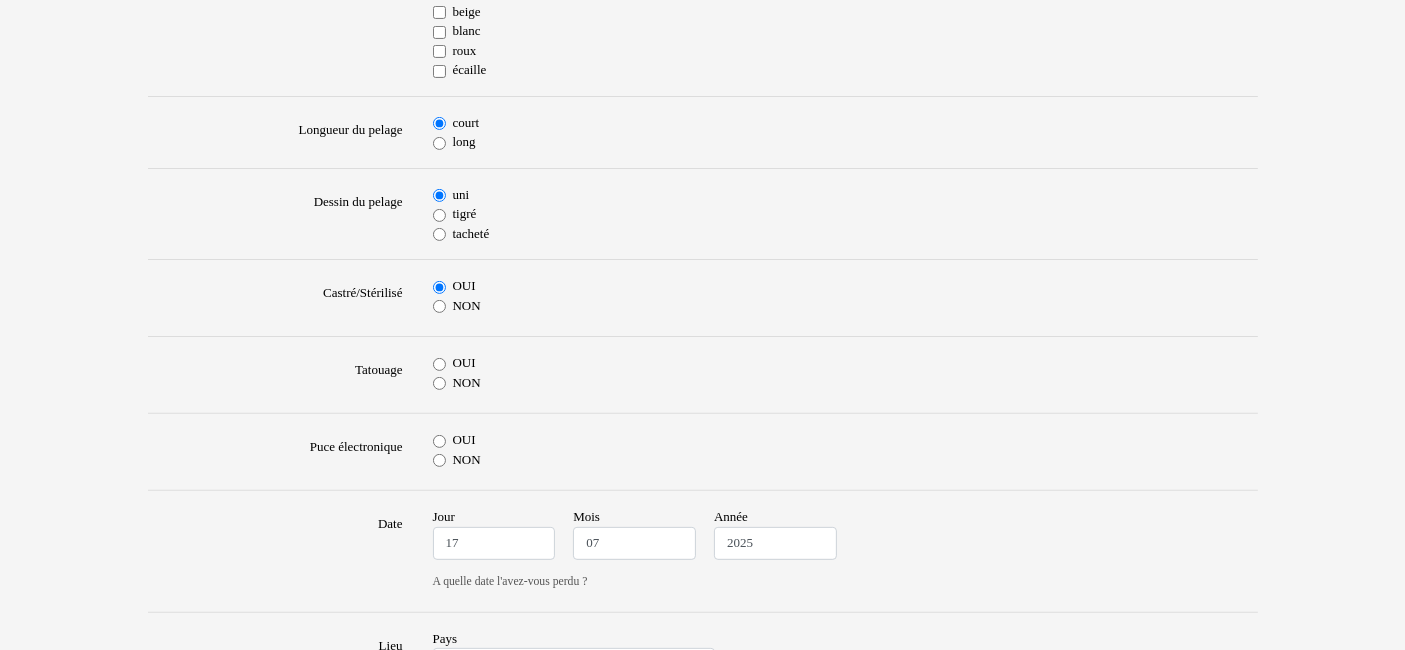 scroll, scrollTop: 555, scrollLeft: 0, axis: vertical 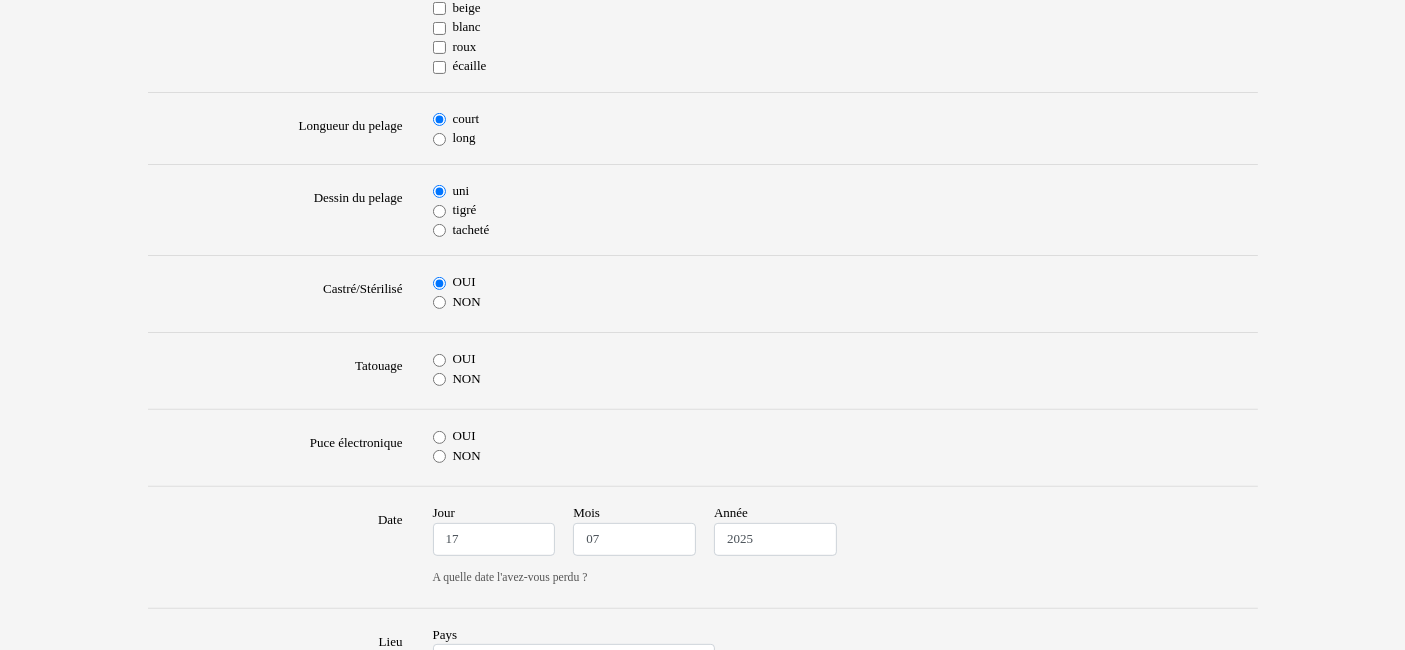 click on "NON" at bounding box center (439, 379) 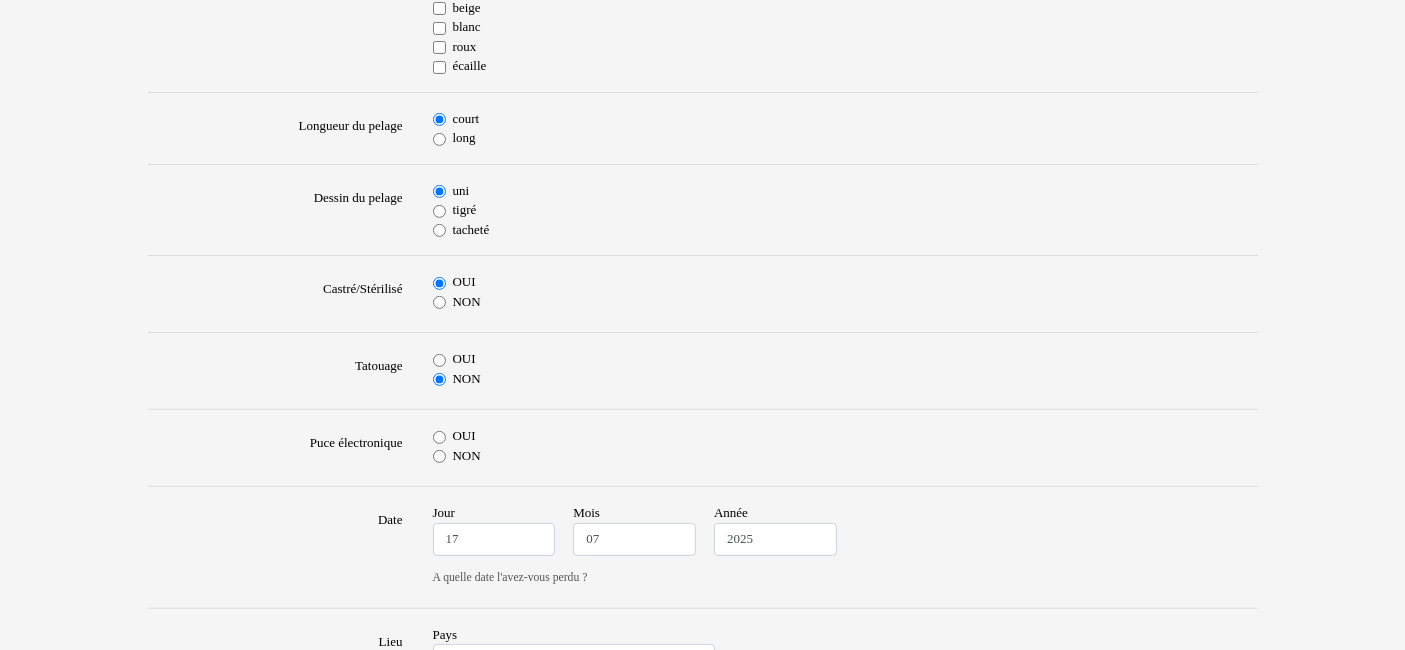 click on "NON" at bounding box center [439, 456] 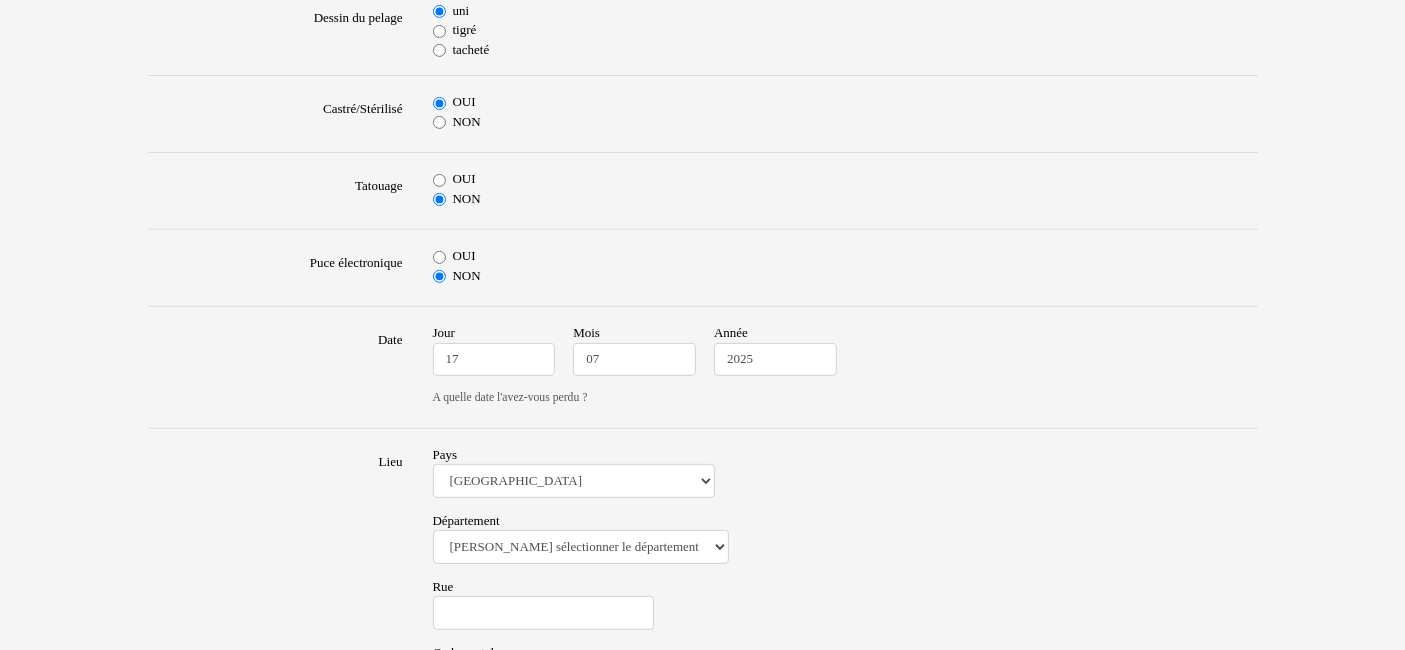 scroll, scrollTop: 777, scrollLeft: 0, axis: vertical 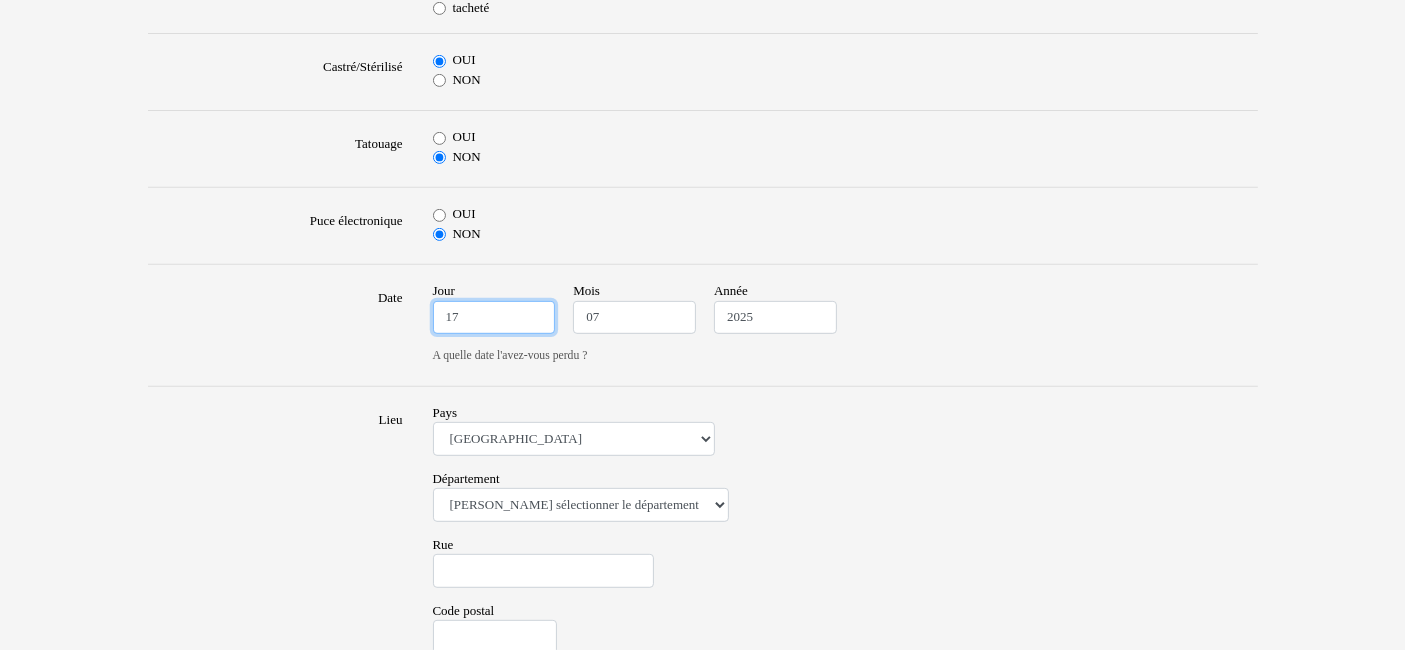 click on "17" at bounding box center [494, 318] 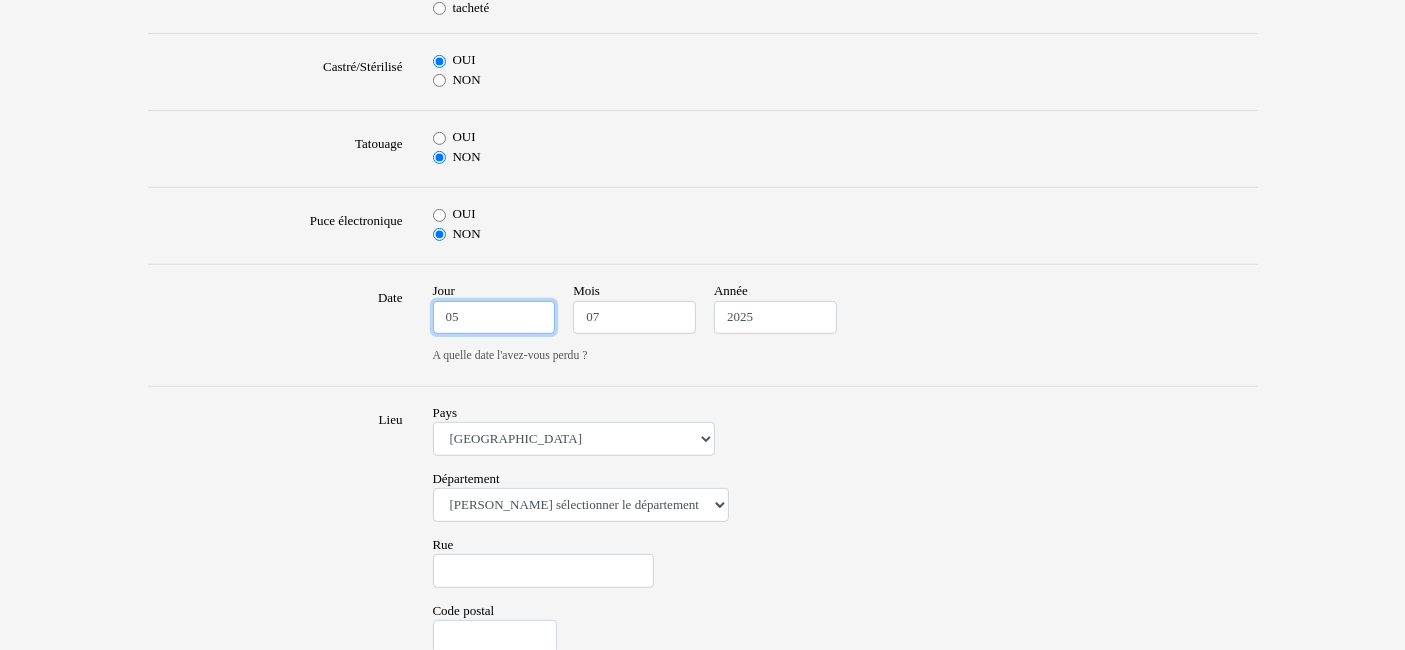 type on "05" 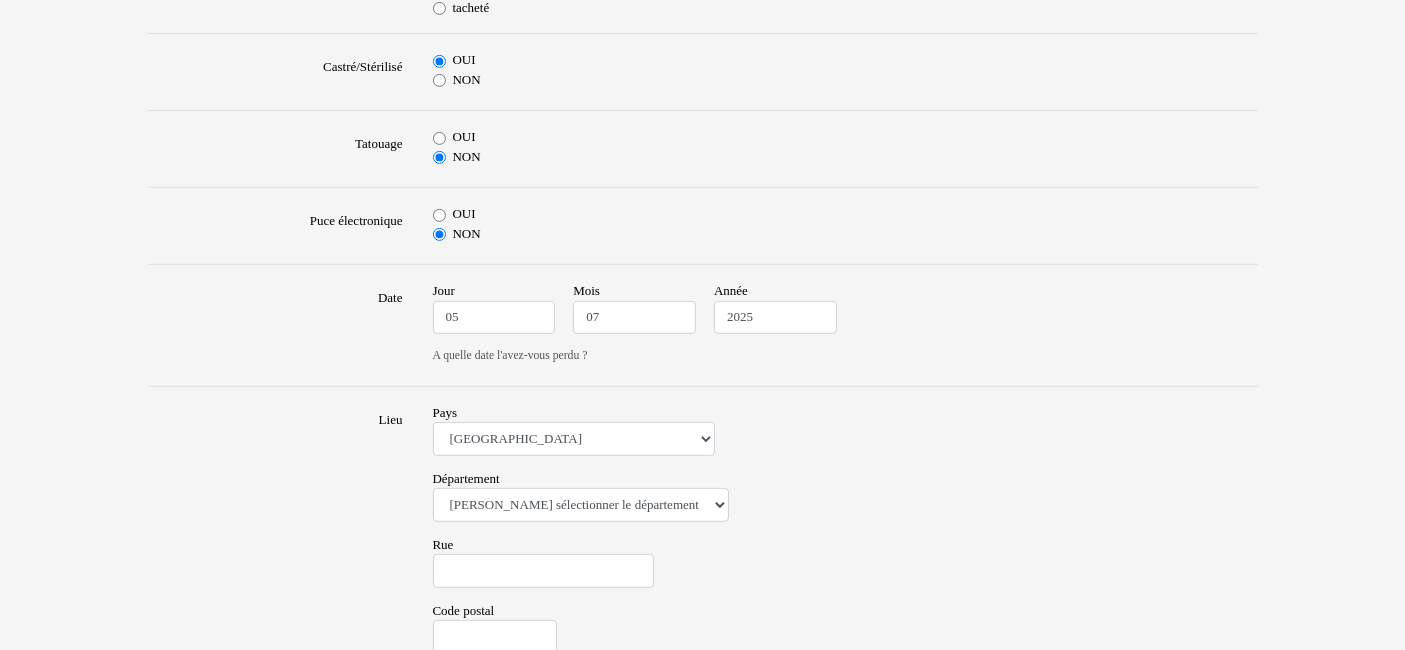click on "Nom de votre chat
Choupy
Sexe
Mâle
Femelle
Race dominante
Aucune race particulière (croisé)
Abyssin Américain à poil dur American Bobtail American Shorthair Angora Turc Balinais Bengal Bleu Russe Bombay British Shorthair Burmese Chartreux Chat de gouttière Chat des bois Norvégiens Chat du Sri Lanka Chat sacré de Birmanie Commun Cornish rex Devon rex Européen Exotic Shorthair Himalayan Korat Maine Coon Mandarin Norvégien Ocicat Oriental Persan Ragdoll Rex Selkirk Scottish Fold Siamois Sibérien Somali Sphynx
autres races (facultatives) :
Aucune
Abyssin Américain à poil dur American Bobtail American Shorthair Angora Turc Balinais Bengal Bleu Russe Bombay British Shorthair Burmese Chartreux Chat de gouttière Chat des bois Norvégiens Chat du Sri Lanka Chat sacré de Birmanie Commun Cornish rex Devon rex Européen Exotic Shorthair Himalayan" at bounding box center (703, 270) 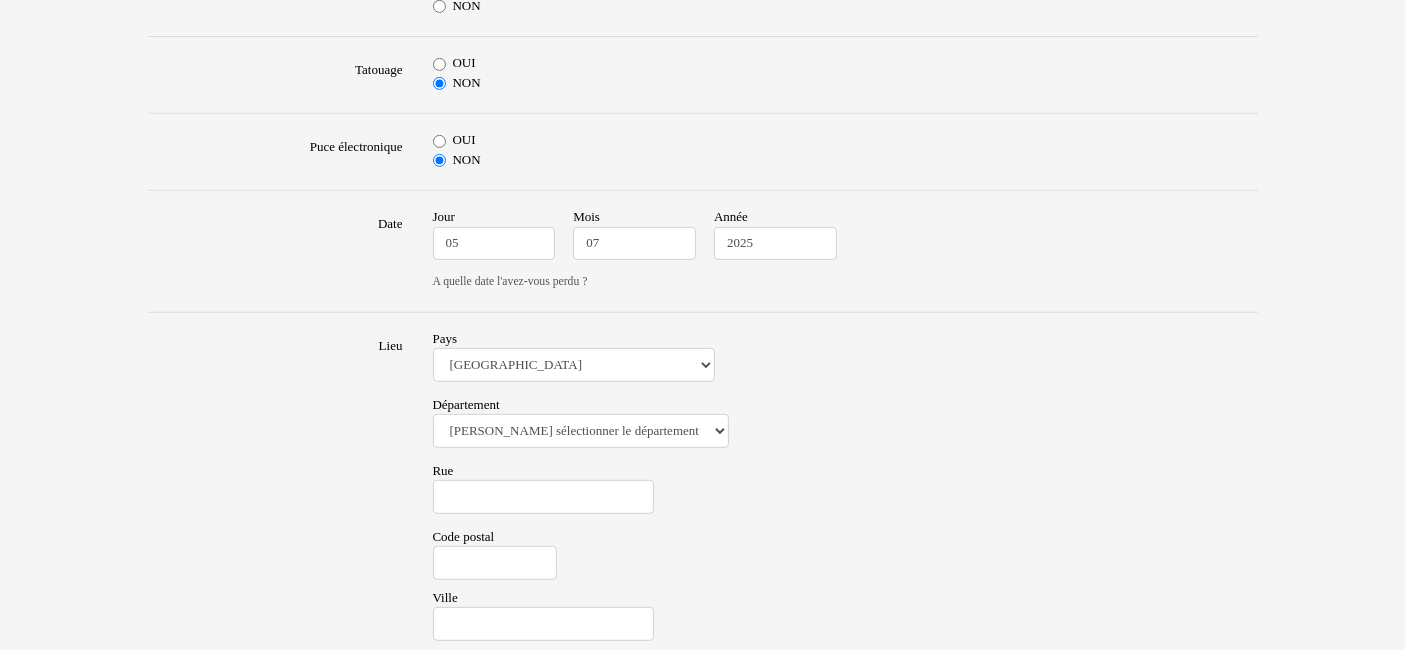 scroll, scrollTop: 1000, scrollLeft: 0, axis: vertical 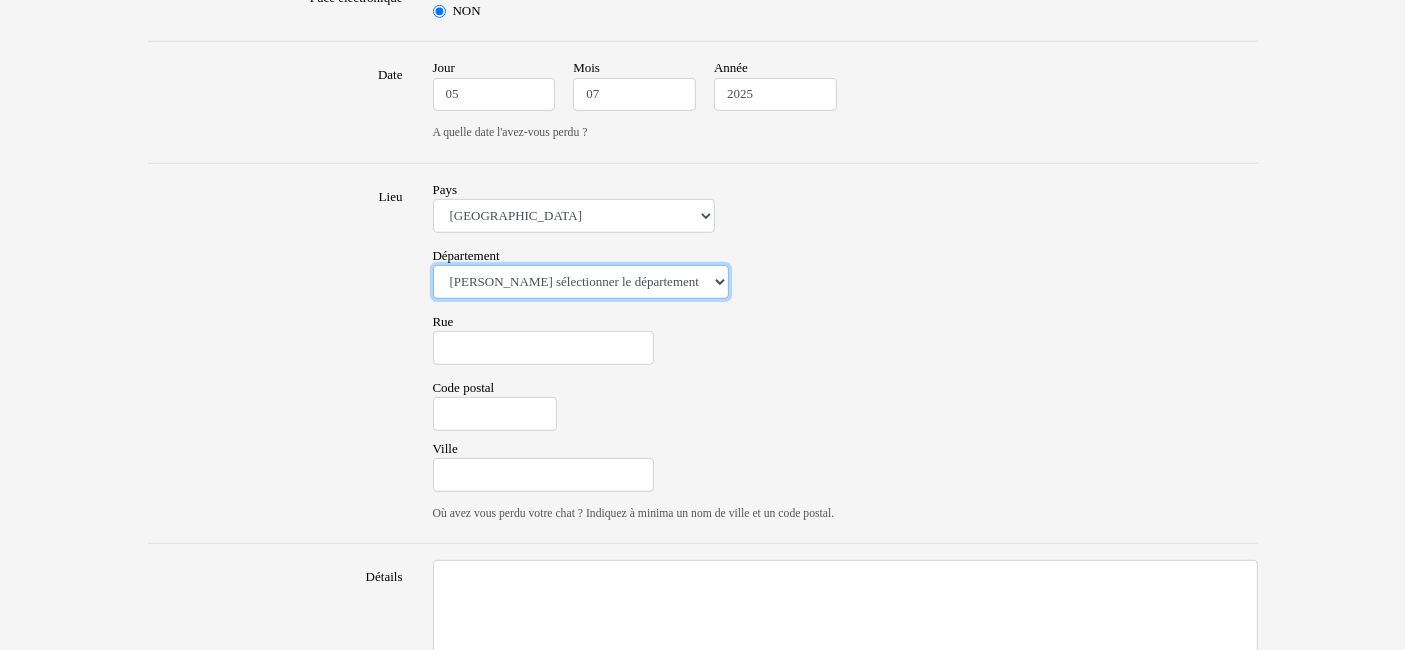 click on "Veuillez sélectionner le département 01 - Ain 02 - Aisne 03 - Allier 04 - Alpes de Hautes-Provence 05 - Hautes-Alpes 06 - Alpes-Maritimes 07 - Ardèche 08 - Ardennes 09 - Ariege 10 - Aube 11 - Aude 12 - Aveyron 13 - Bouches-Du-Rhône 14 - Calvados 15 - Cantal 16 - Charente 17 - Charente-Maritime 18 - Cher 19 - Correze 20 - Corse 21 - Cote-d'Or 22 - Côtes d'Armor 23 - Creuse 24 - Dordogne 25 - Doubs 26 - Drôme 27 - Eure 28 - Eure-et-Loir 29 - Finistere 30 - Gard 31 - Haute-Garonne 32 - Gers 33 - Gironde 34 - Hérault 35 - Ille-et-Vilaine 36 - Indre 37 - Indre-et-Loire 38 - Isère 39 - Jura 40 - Landes 41 - Loir-et-Cher 42 - Loire 43 - Haute-Loire 44 - Loire-Atlantique 45 - Loiret 46 - Lot 47 - Lot-et-Garonne 48 - Lozère 49 - Maine-et-Loire 50 - Manche 51 - Marne 52 - Haute-Marne 53 - Mayenne 54 - Meurthe-et-Moselle 55 - Meuse 56 - Morbihan 57 - Moselle 58 - Nièvre 59 - Nord 60 - Oise 61 - Orne 62 - Pas-de-Calais 63 - Puy-de-Dôme 64 - Pyrénées-Atlantiques 65 - Hautes-Pyrénées 67 - Bas-Rhin 75 - Paris" at bounding box center [581, 282] 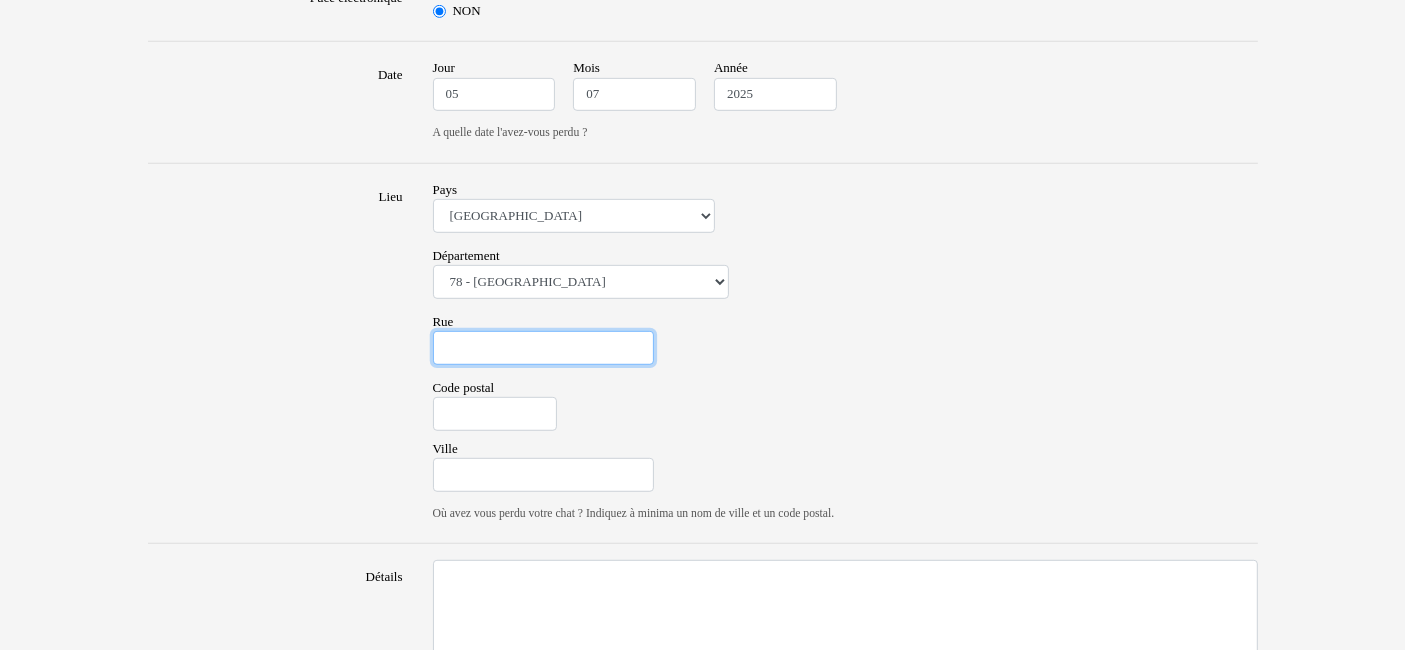 click on "Rue" at bounding box center (543, 348) 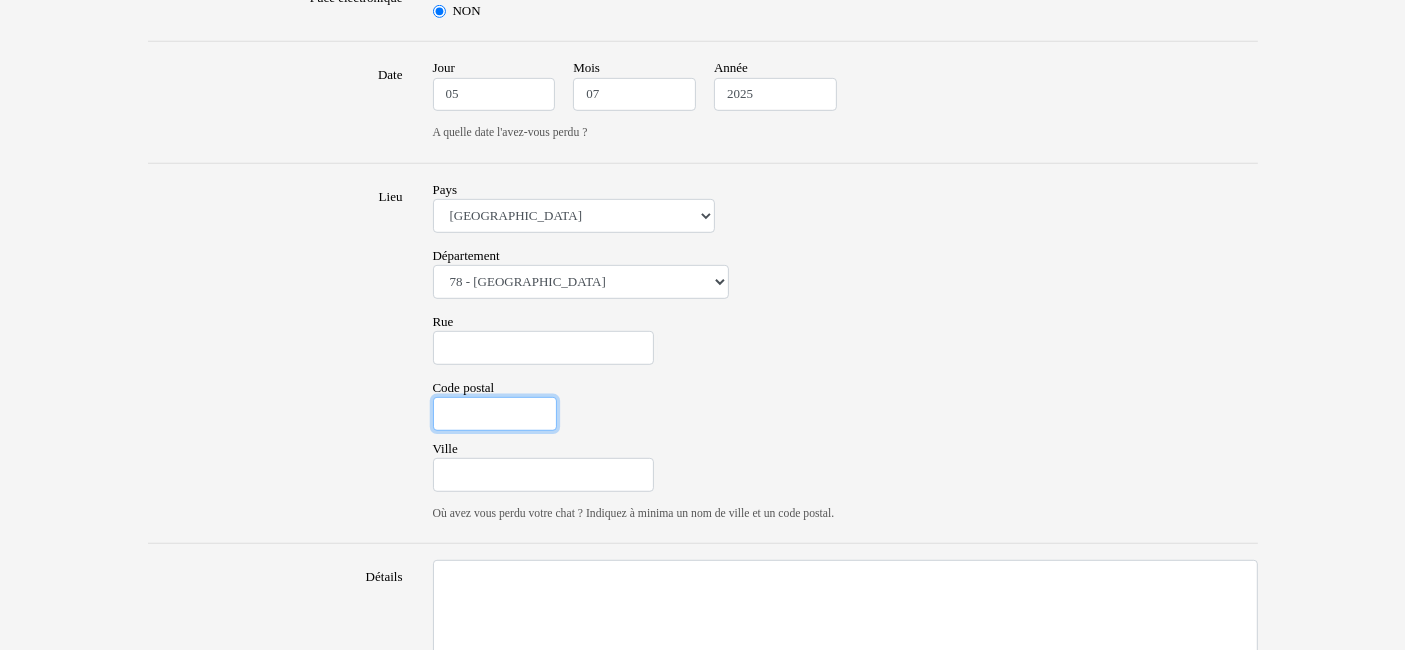click on "Code postal" at bounding box center [495, 414] 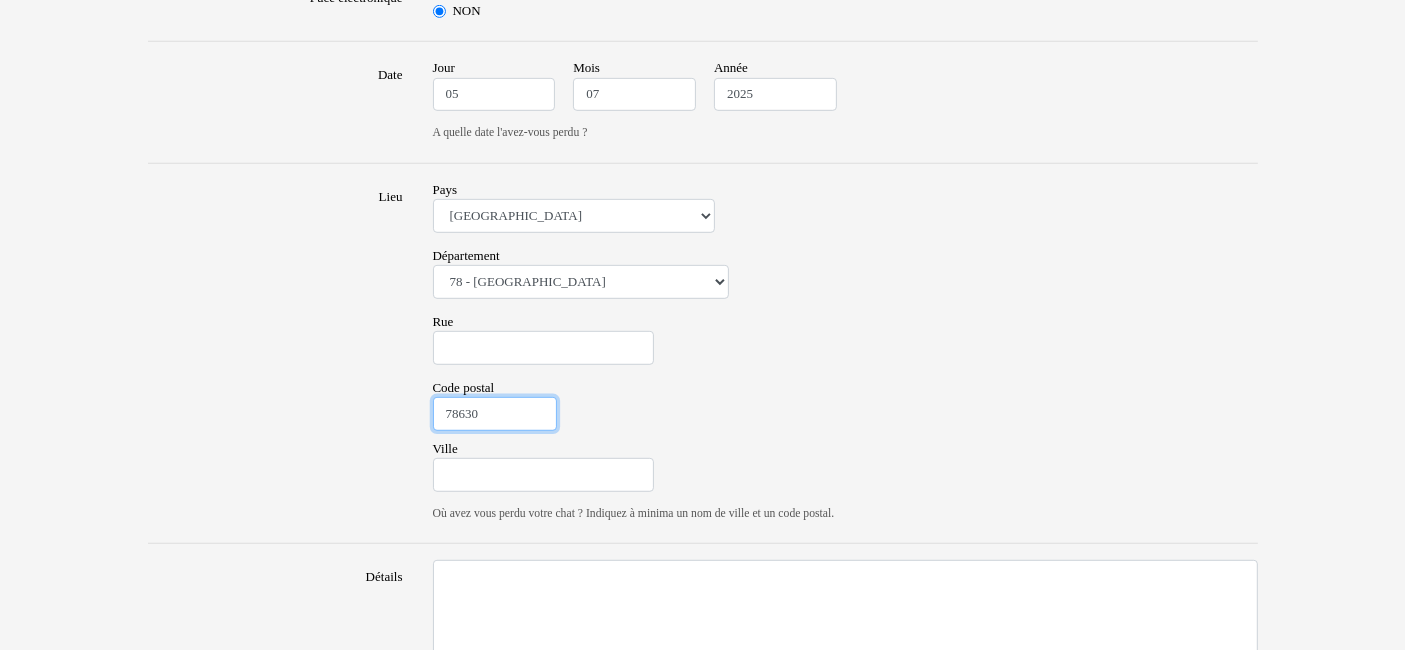 type on "78630" 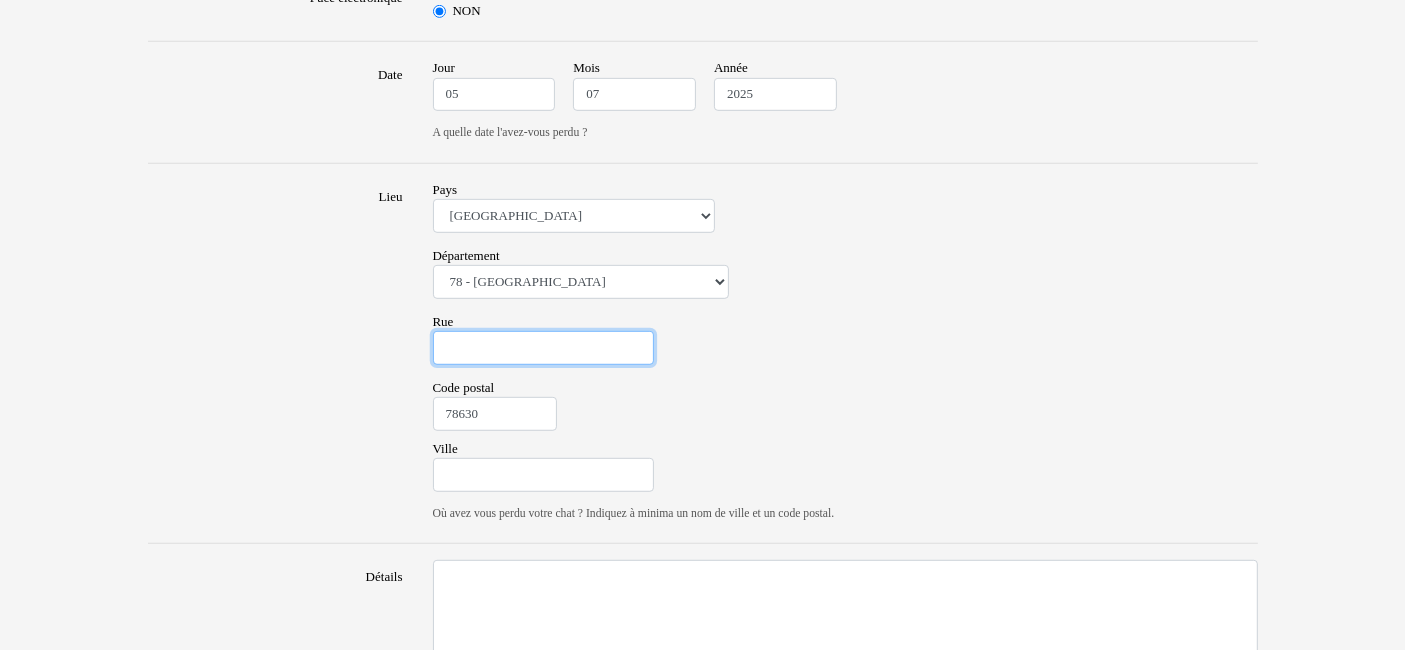 click on "Rue" at bounding box center (543, 348) 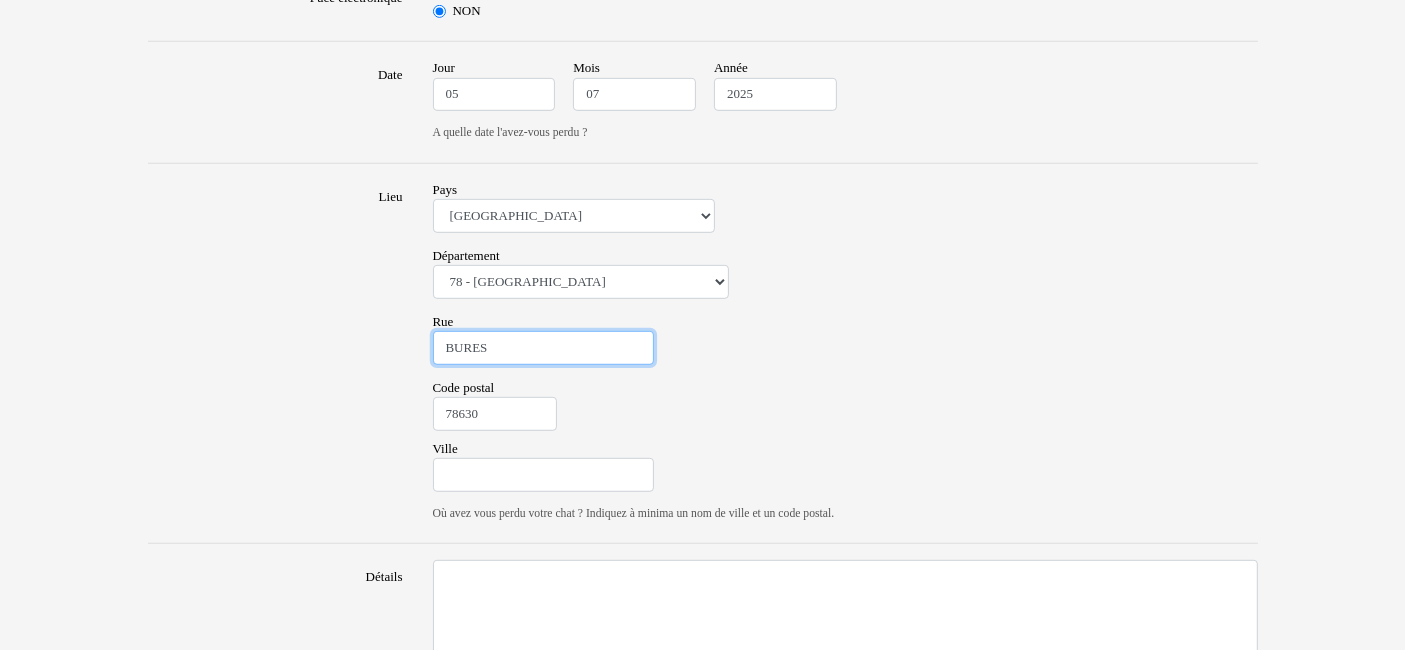 drag, startPoint x: 494, startPoint y: 337, endPoint x: 382, endPoint y: 340, distance: 112.04017 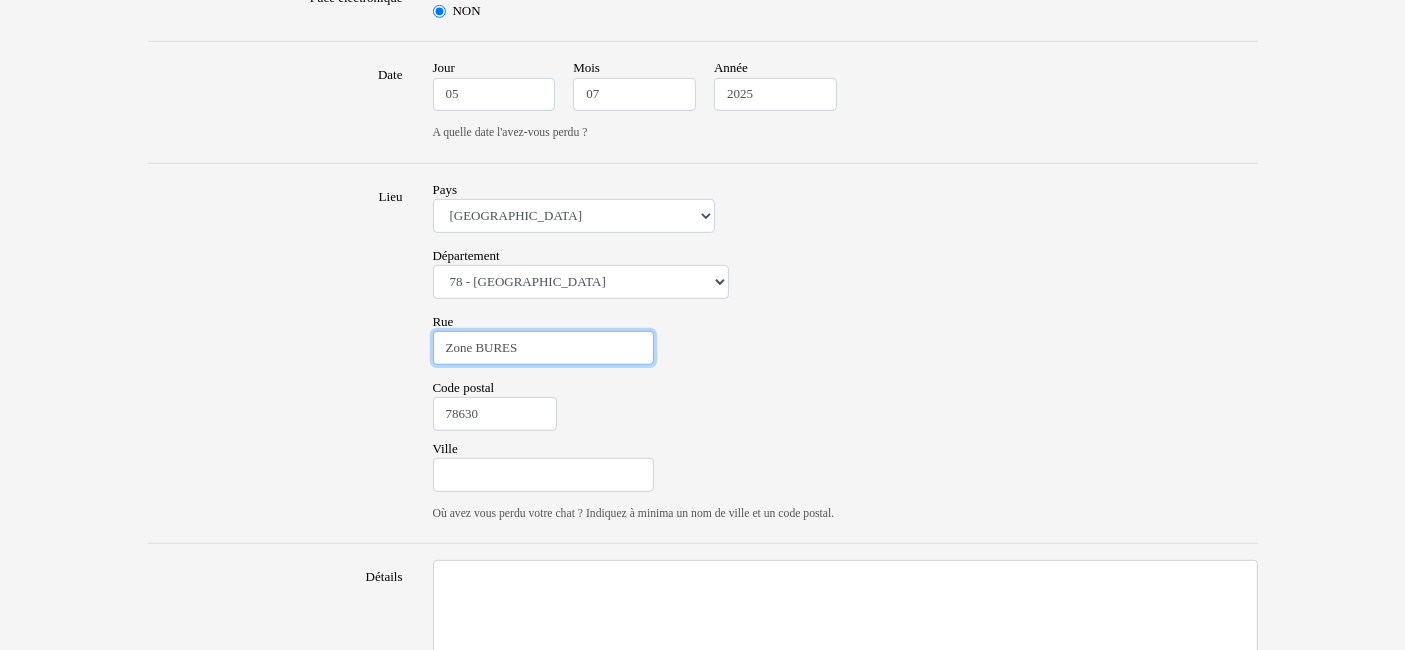 type on "Zone BURES" 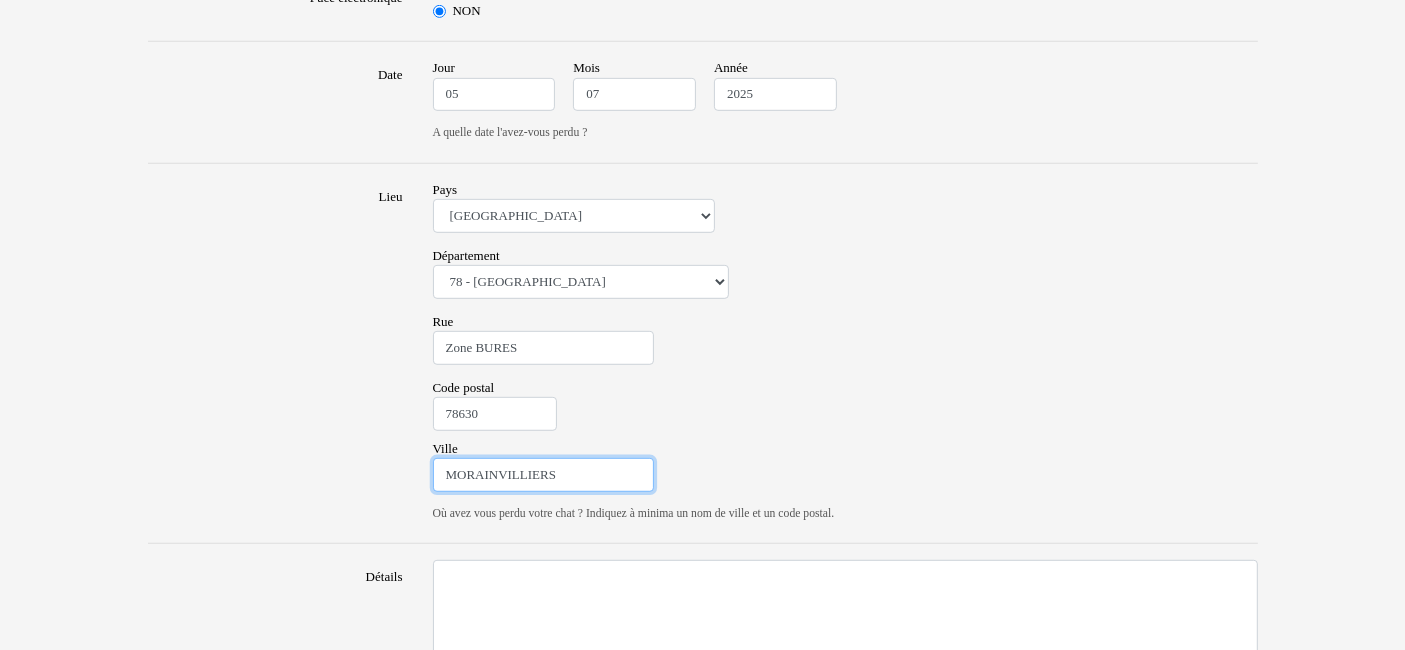 type on "MORAINVILLIERS" 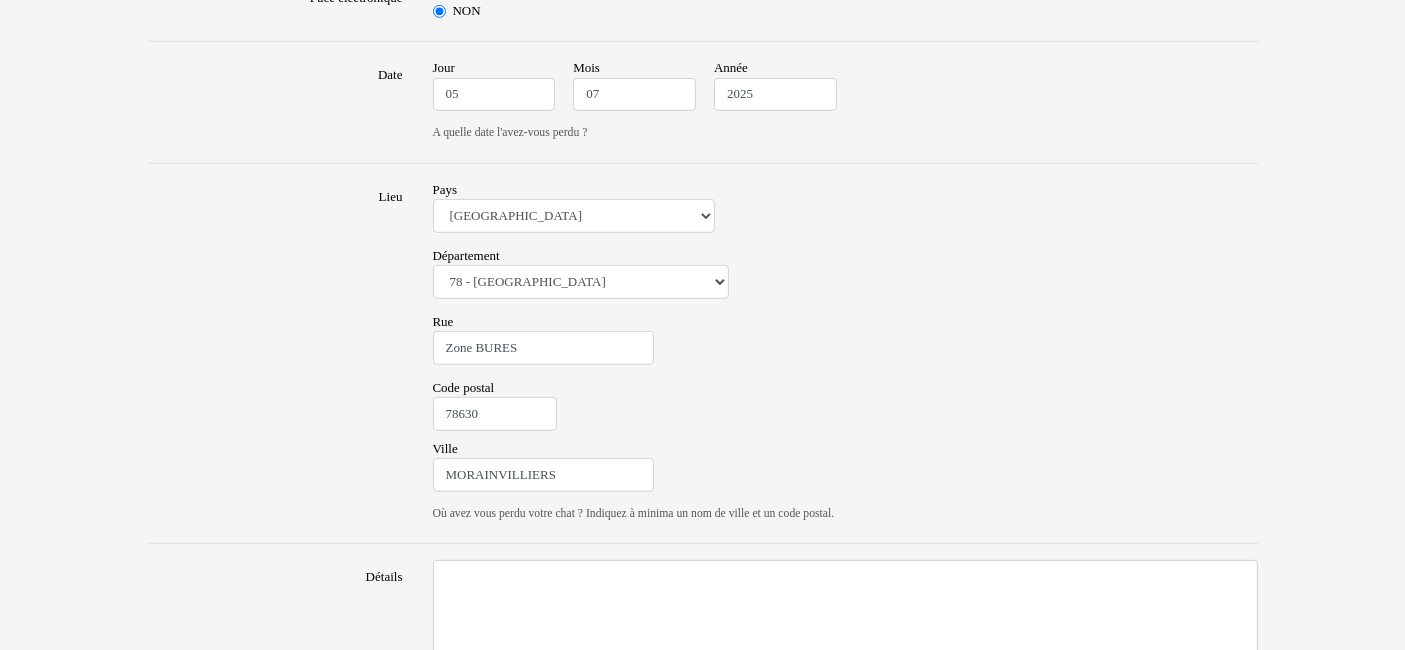 click on "Rue
Zone BURES" at bounding box center [845, 342] 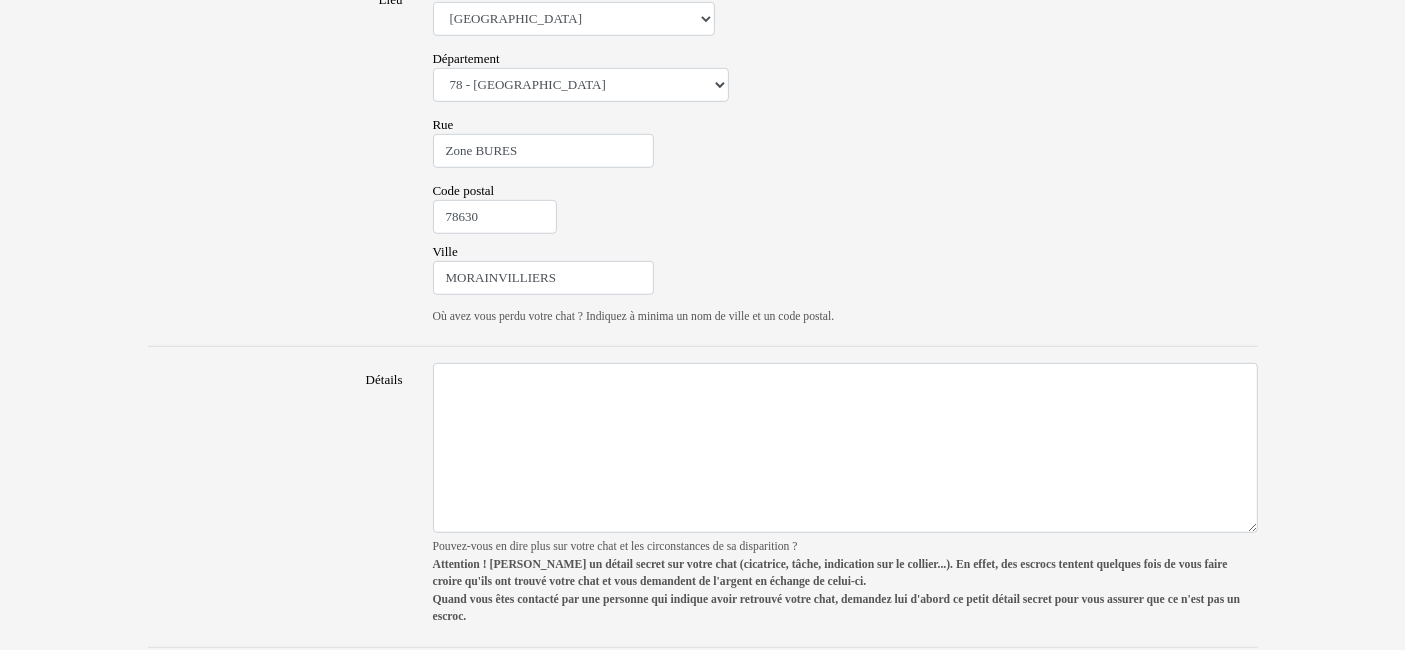 scroll, scrollTop: 1222, scrollLeft: 0, axis: vertical 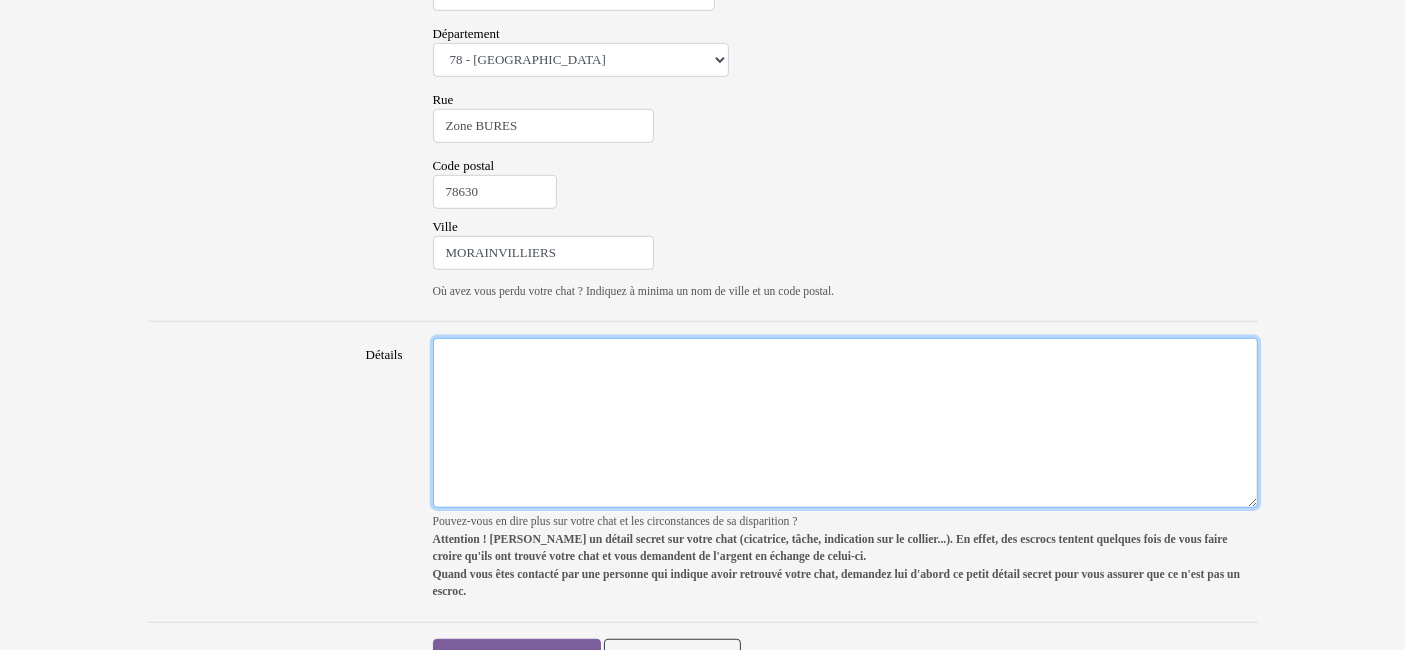 click on "Détails" at bounding box center [845, 423] 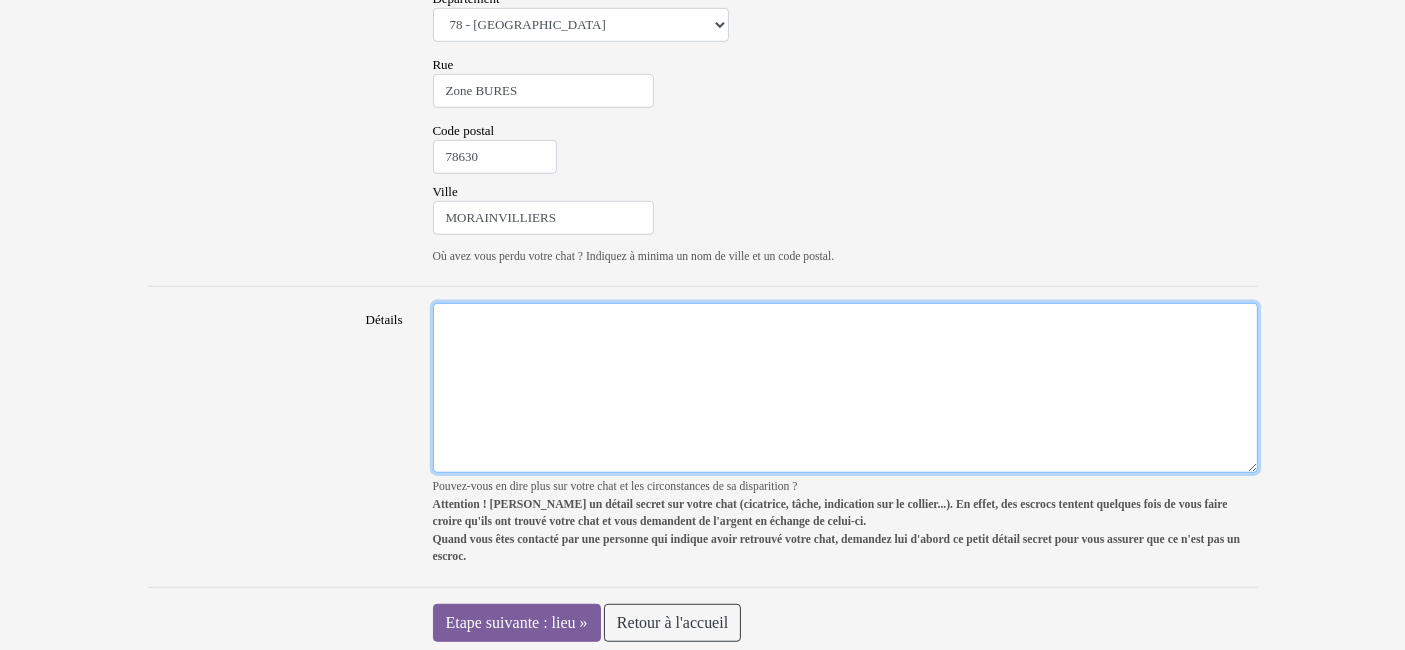 scroll, scrollTop: 1259, scrollLeft: 0, axis: vertical 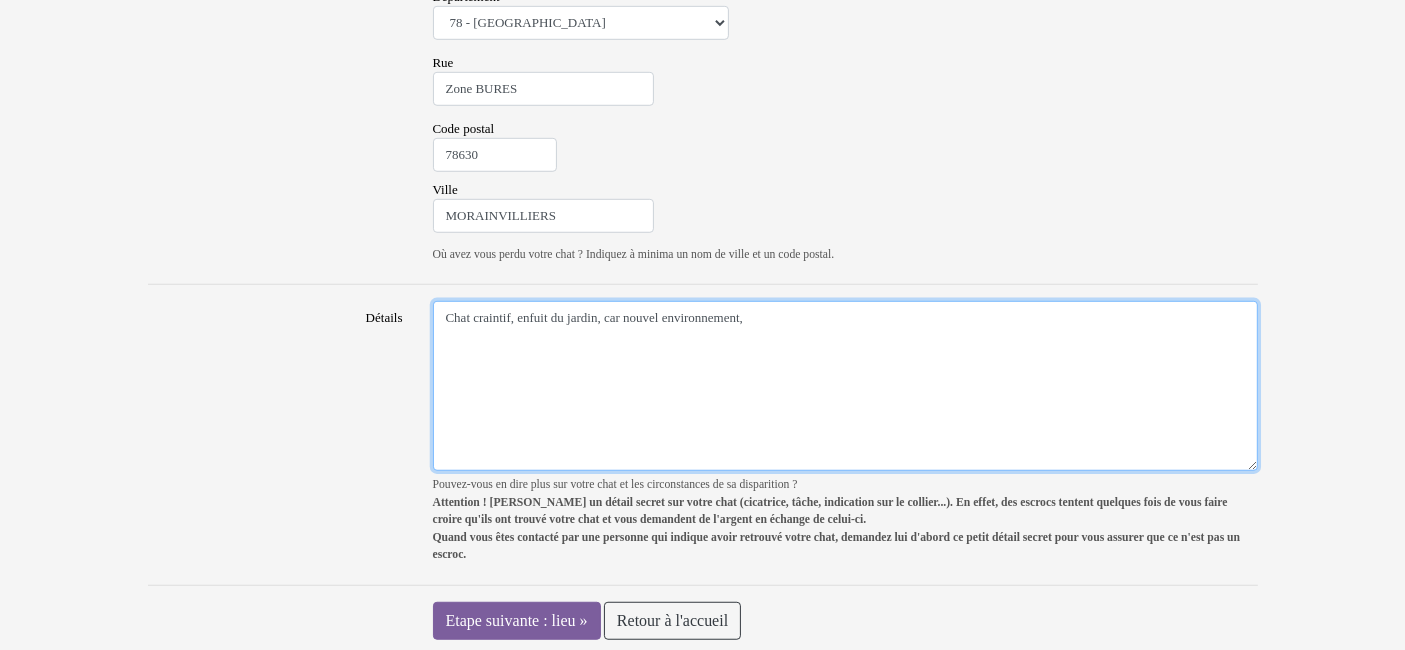 click on "Chat craintif, enfuit du jardin, car nouvel environnement," at bounding box center (845, 386) 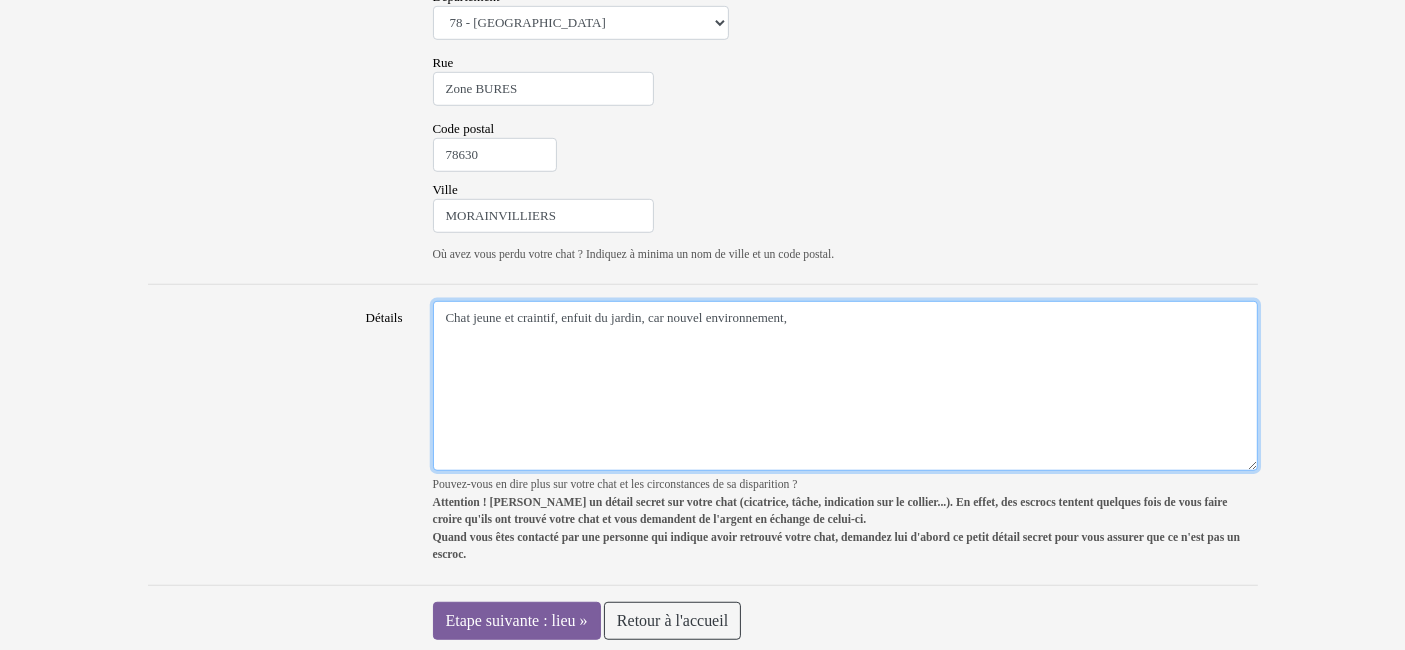 click on "Chat jeune et craintif, enfuit du jardin, car nouvel environnement," at bounding box center [845, 386] 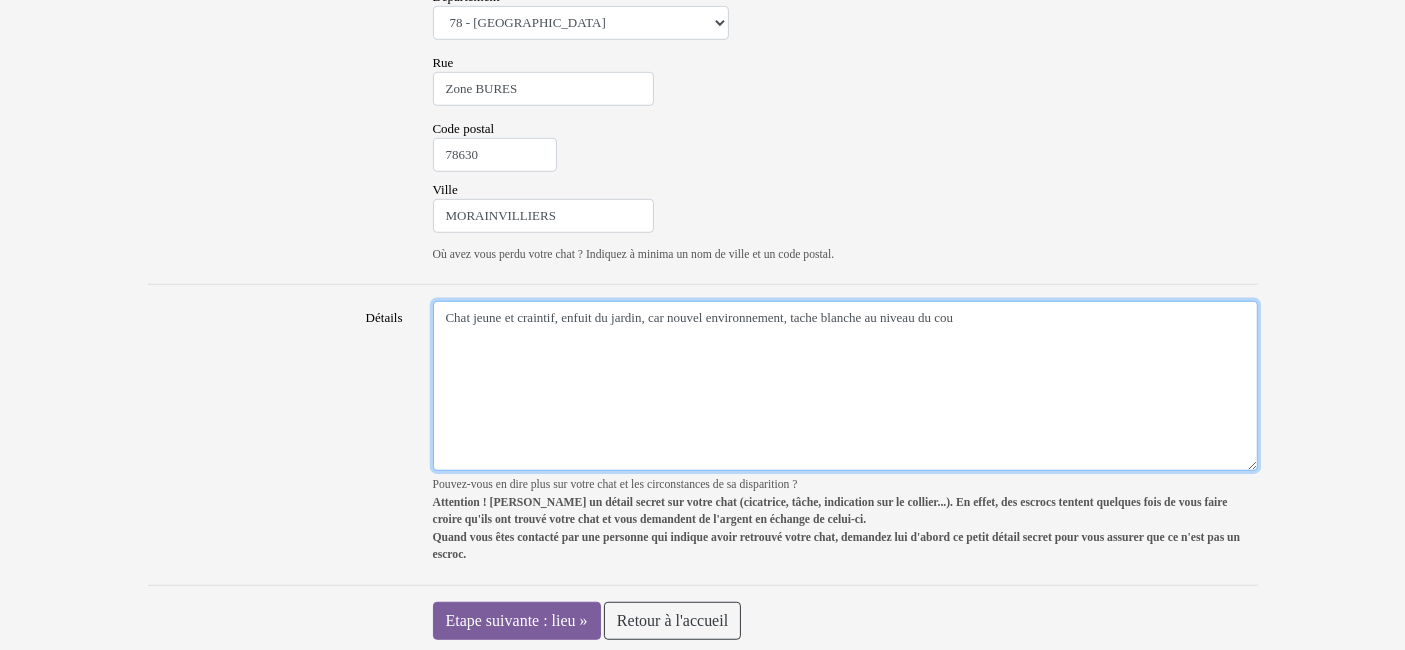 click on "Chat jeune et craintif, enfuit du jardin, car nouvel environnement, tache blanche au niveau du cou" at bounding box center (845, 386) 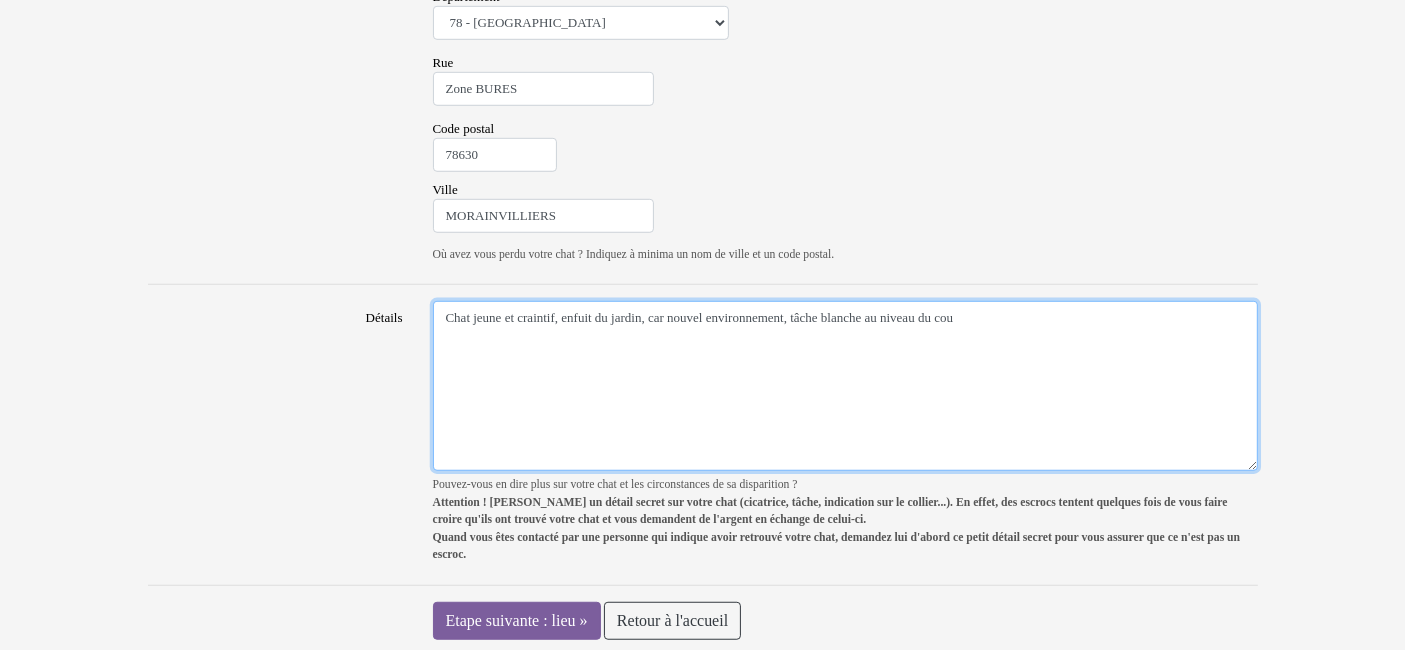 click on "Chat jeune et craintif, enfuit du jardin, car nouvel environnement, tâche blanche au niveau du cou" at bounding box center [845, 386] 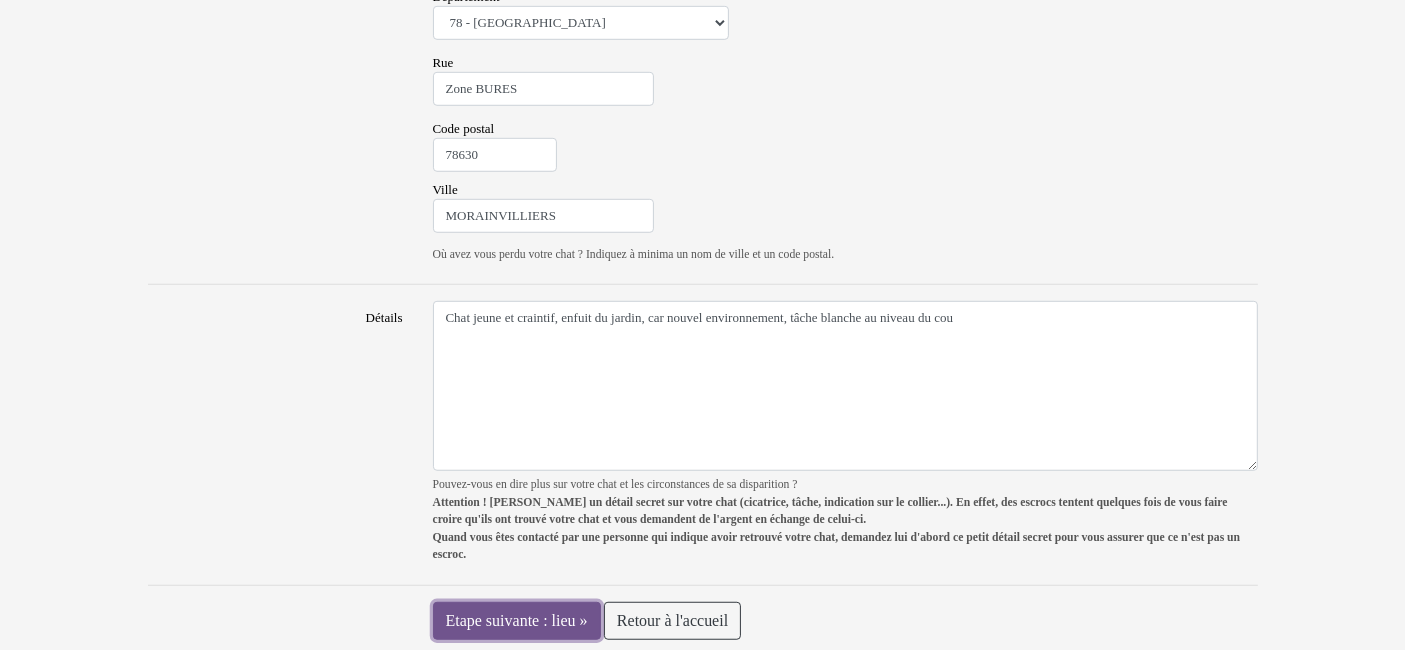 click on "Etape suivante : lieu »" at bounding box center [517, 621] 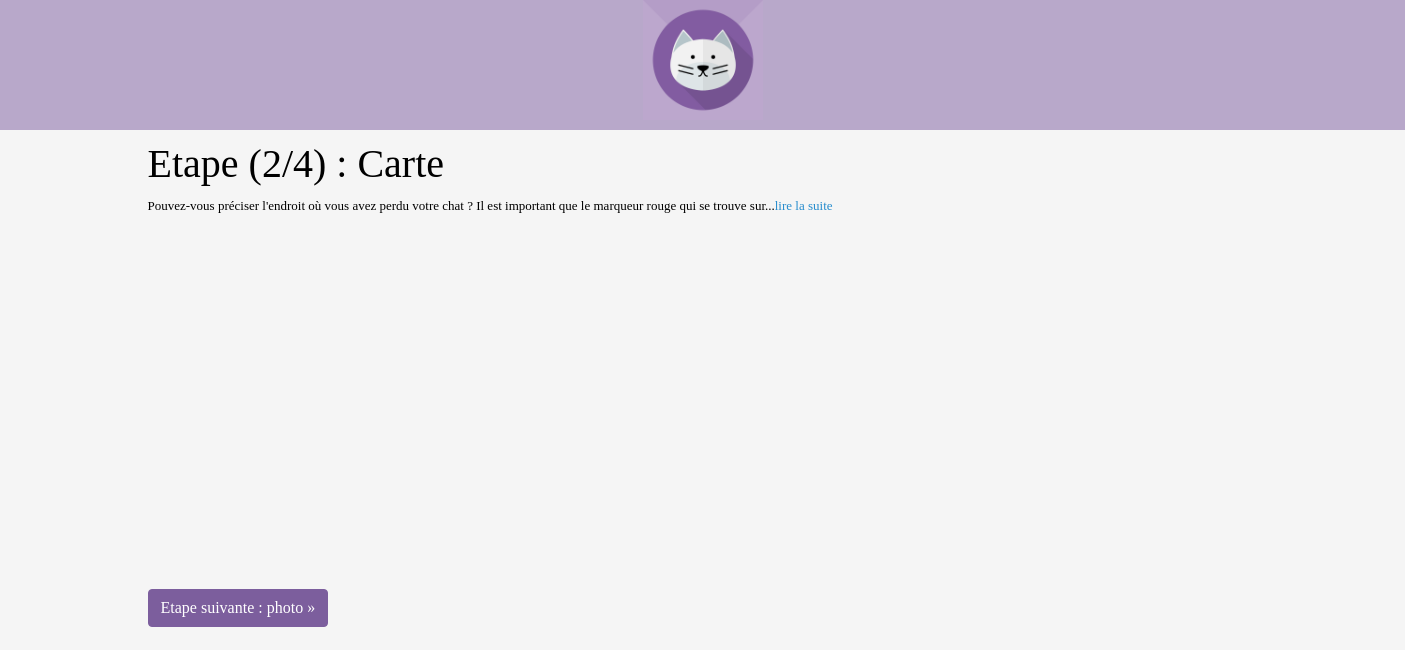 scroll, scrollTop: 0, scrollLeft: 0, axis: both 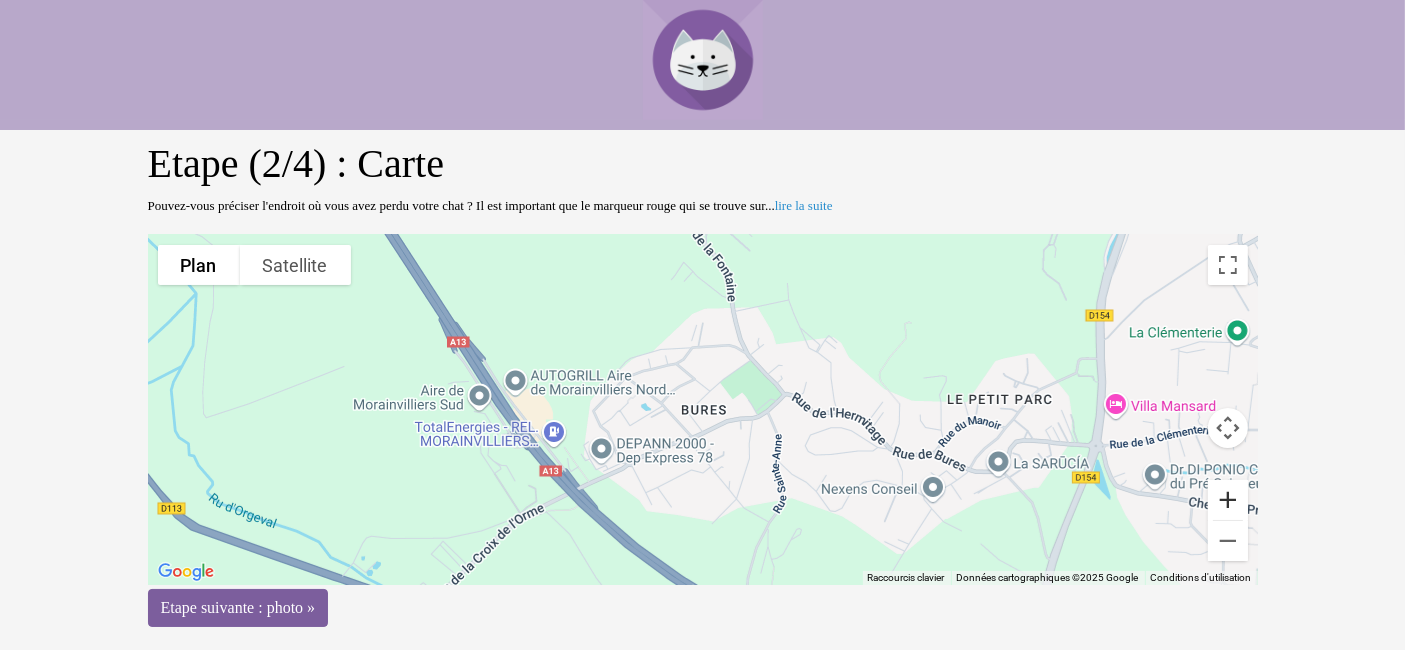 click at bounding box center [1228, 500] 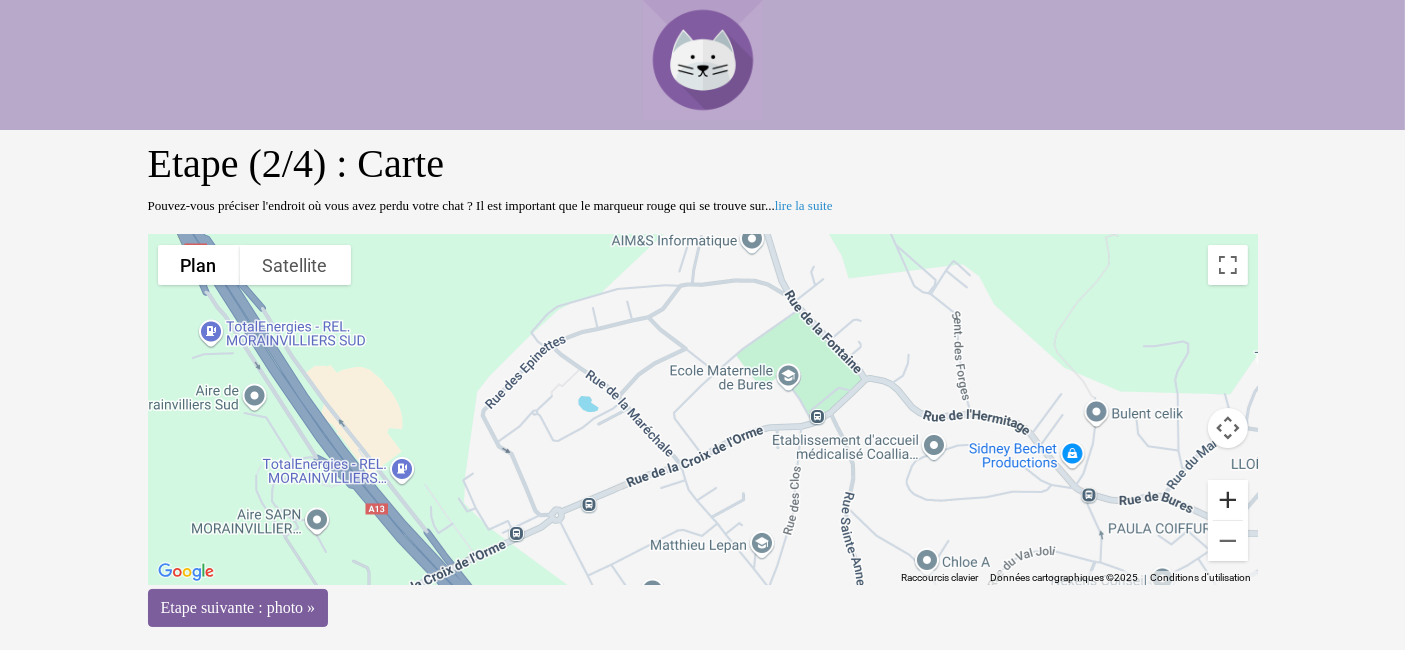 click at bounding box center [1228, 500] 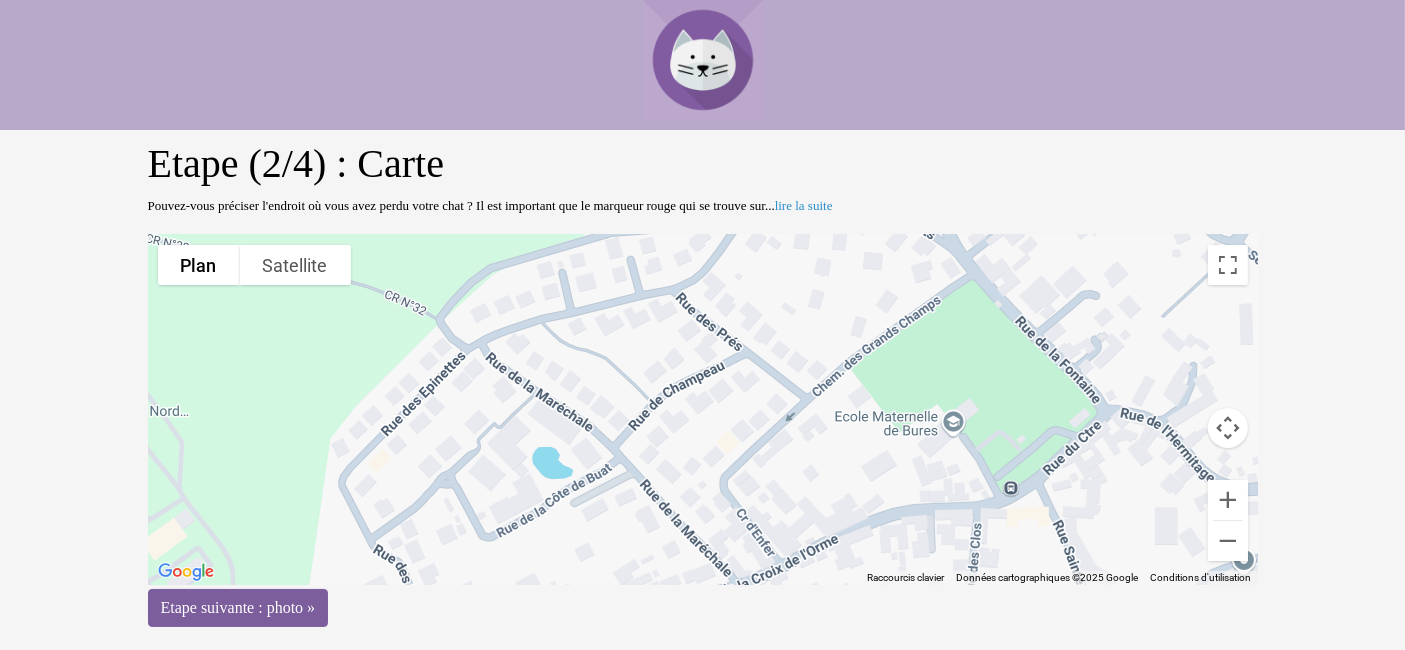 drag, startPoint x: 800, startPoint y: 453, endPoint x: 880, endPoint y: 522, distance: 105.64564 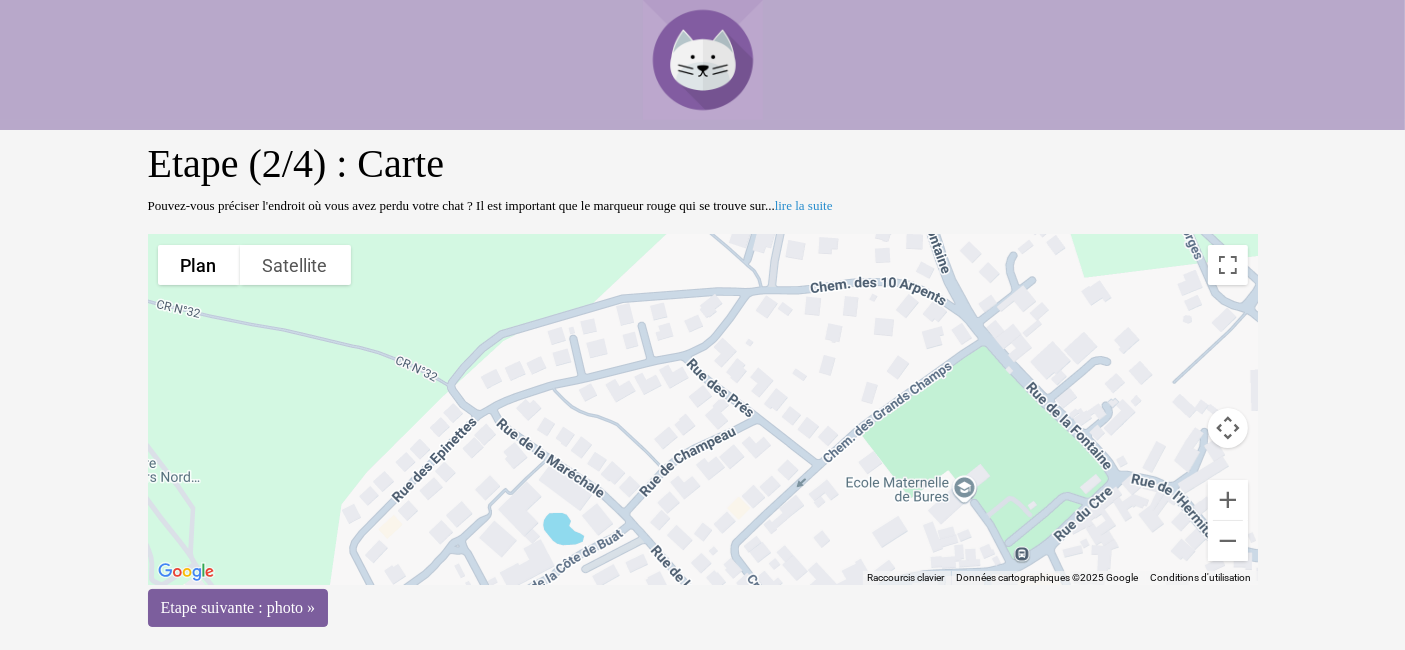 drag, startPoint x: 757, startPoint y: 414, endPoint x: 769, endPoint y: 492, distance: 78.91768 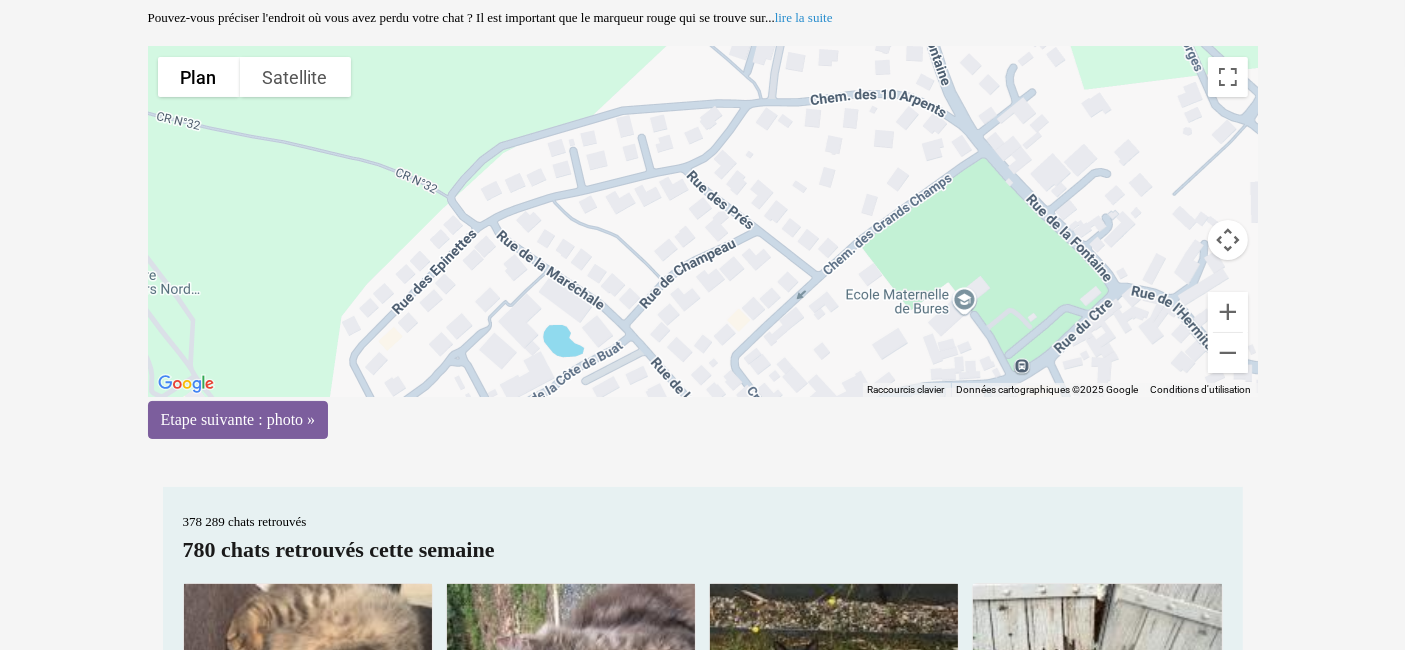 scroll, scrollTop: 140, scrollLeft: 0, axis: vertical 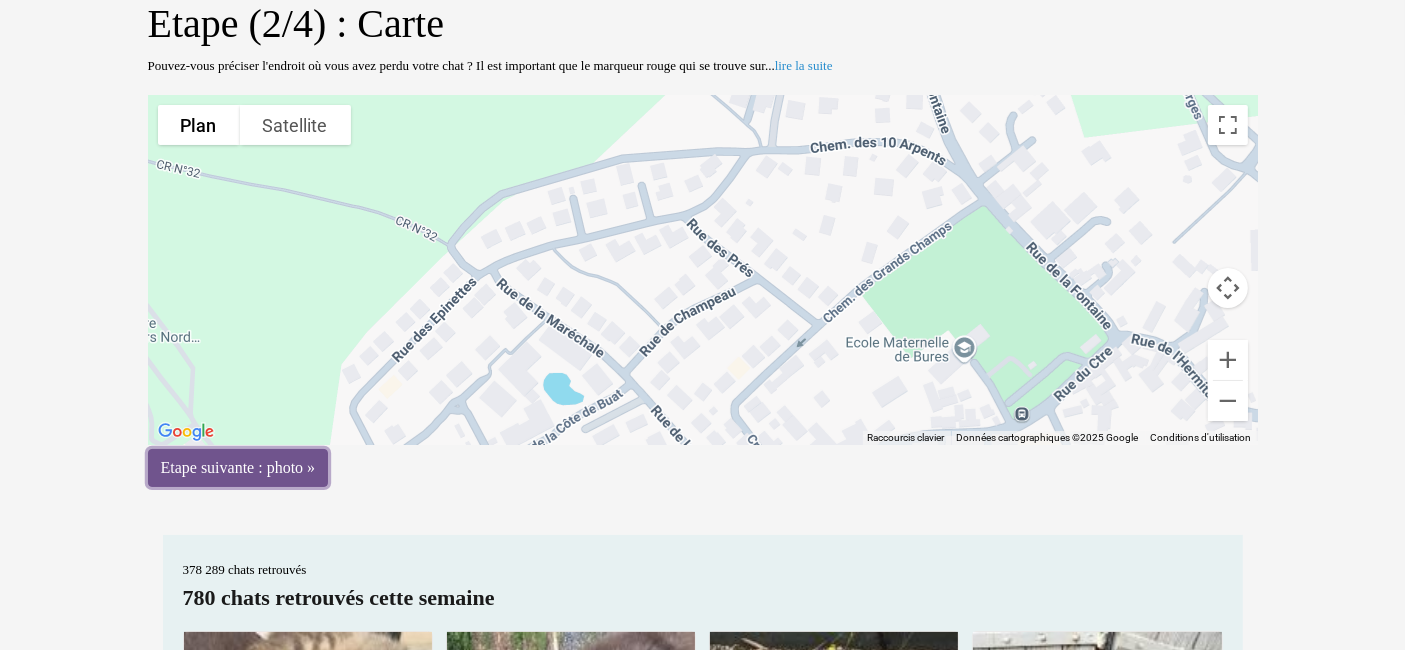 click on "Etape suivante : photo »" at bounding box center (238, 468) 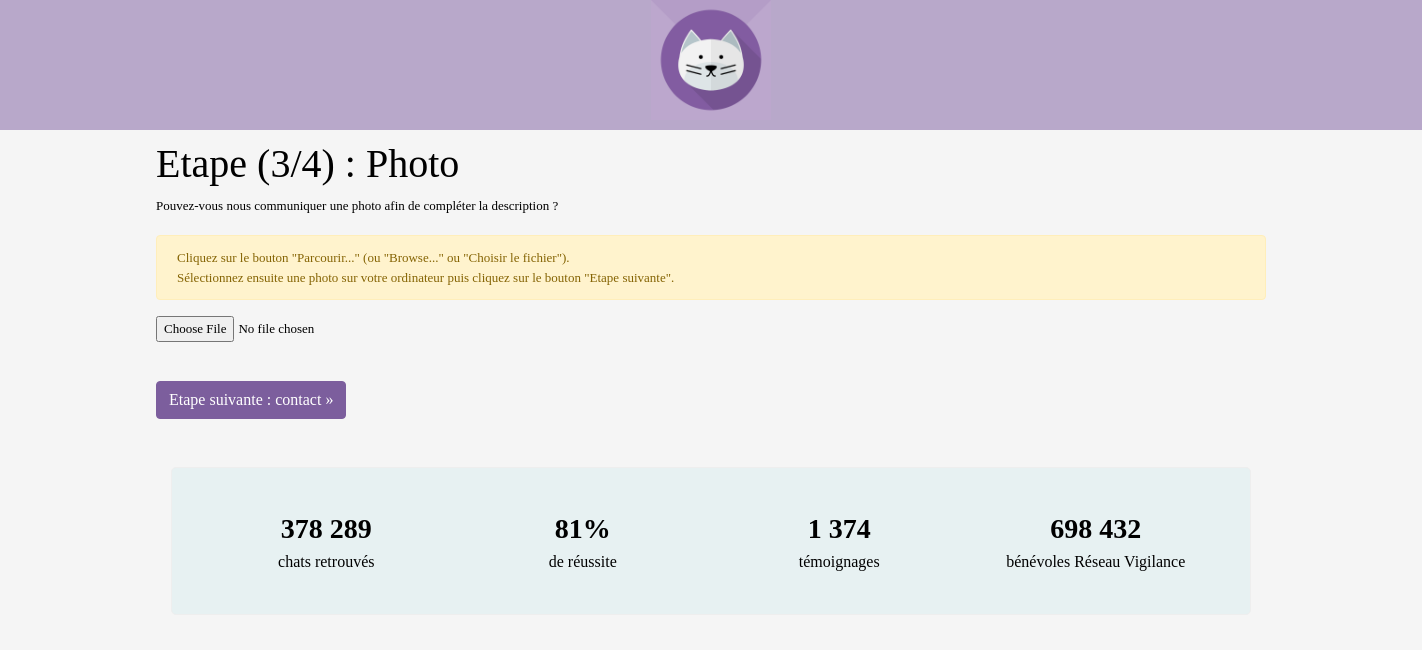 scroll, scrollTop: 0, scrollLeft: 0, axis: both 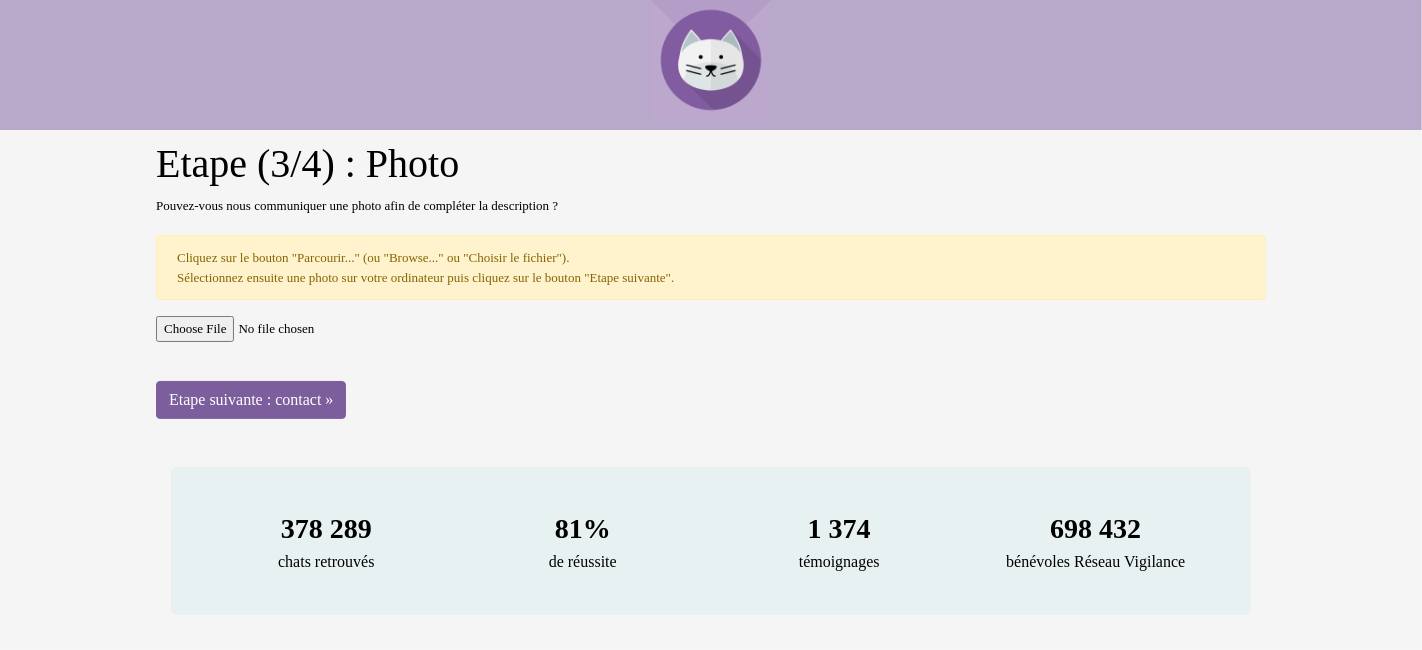 click on "Etape (3/4) : Photo
Pouvez-vous nous communiquer une photo afin de compléter la description ?
Cliquez sur le bouton "Parcourir..." (ou "Browse..." ou "Choisir le fichier").
Sélectionnez ensuite une photo sur votre ordinateur puis cliquez sur le bouton "Etape suivante".
Etape suivante : contact »
378 289 chats retrouvés
81% de réussite
1 374 témoignages
698 432 bénévoles Réseau Vigilance" at bounding box center (711, 377) 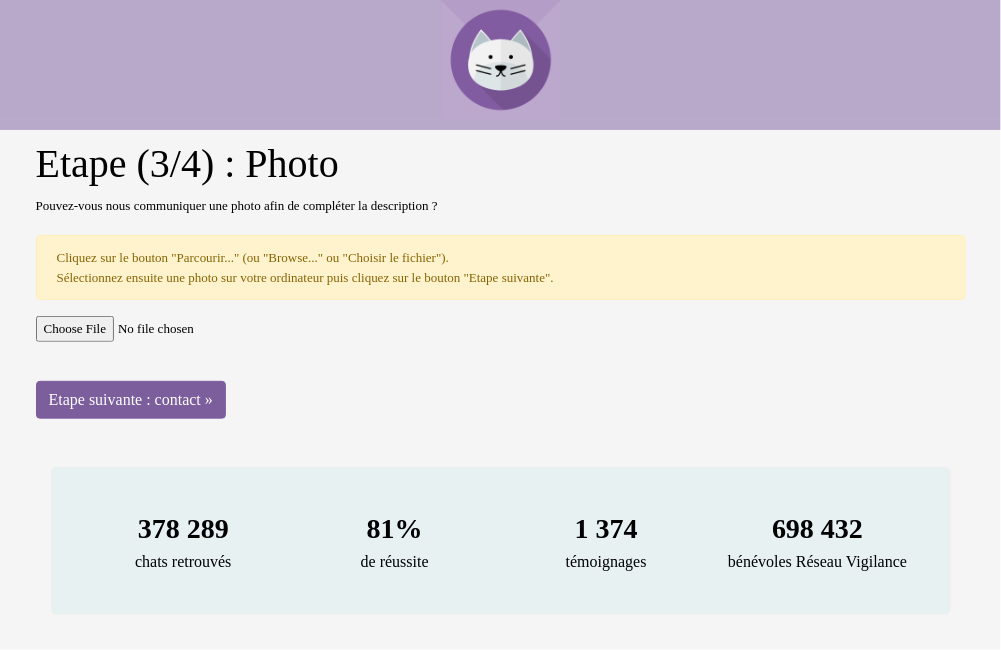 click on "Etape (3/4) : Photo
Pouvez-vous nous communiquer une photo afin de compléter la description ?
Cliquez sur le bouton "Parcourir..." (ou "Browse..." ou "Choisir le fichier").
Sélectionnez ensuite une photo sur votre ordinateur puis cliquez sur le bouton "Etape suivante".
Etape suivante : contact »
378 289 chats retrouvés
81% de réussite
1 374 témoignages
698 432 bénévoles Réseau Vigilance" at bounding box center (500, 377) 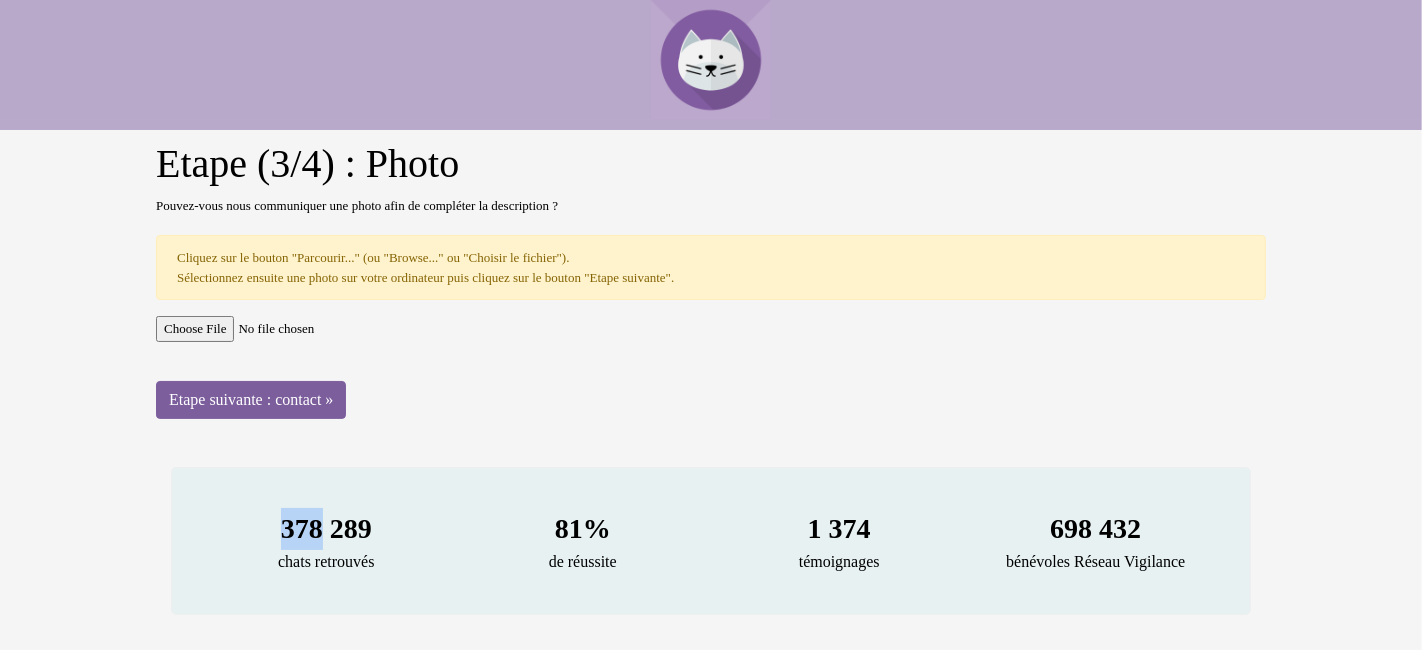click at bounding box center (711, 329) 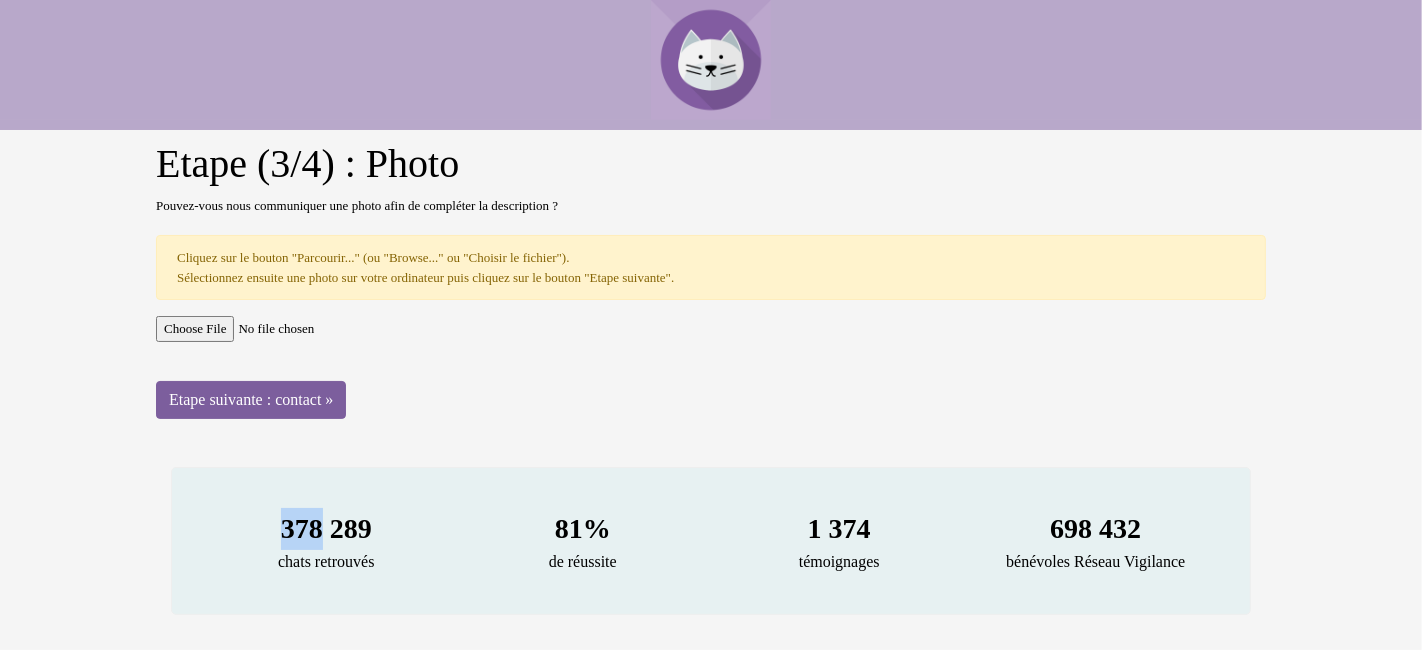 click at bounding box center (711, 329) 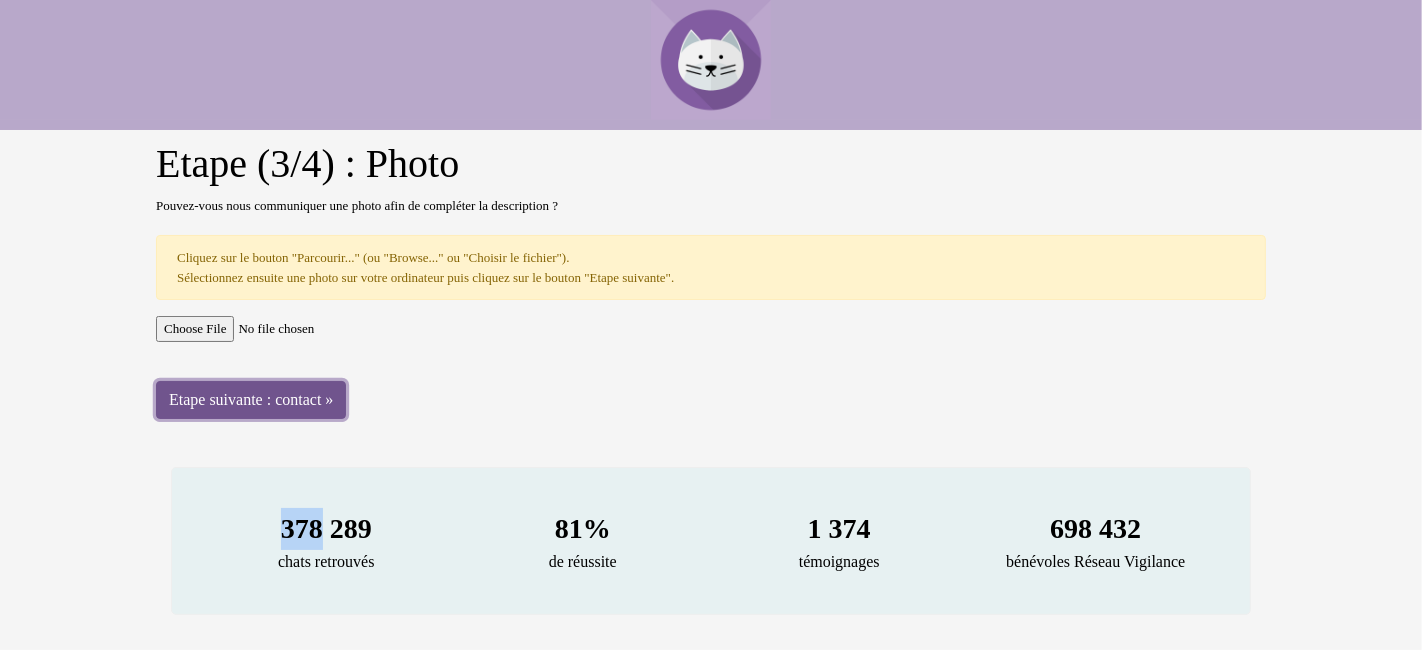 click on "Etape suivante : contact »" at bounding box center (251, 400) 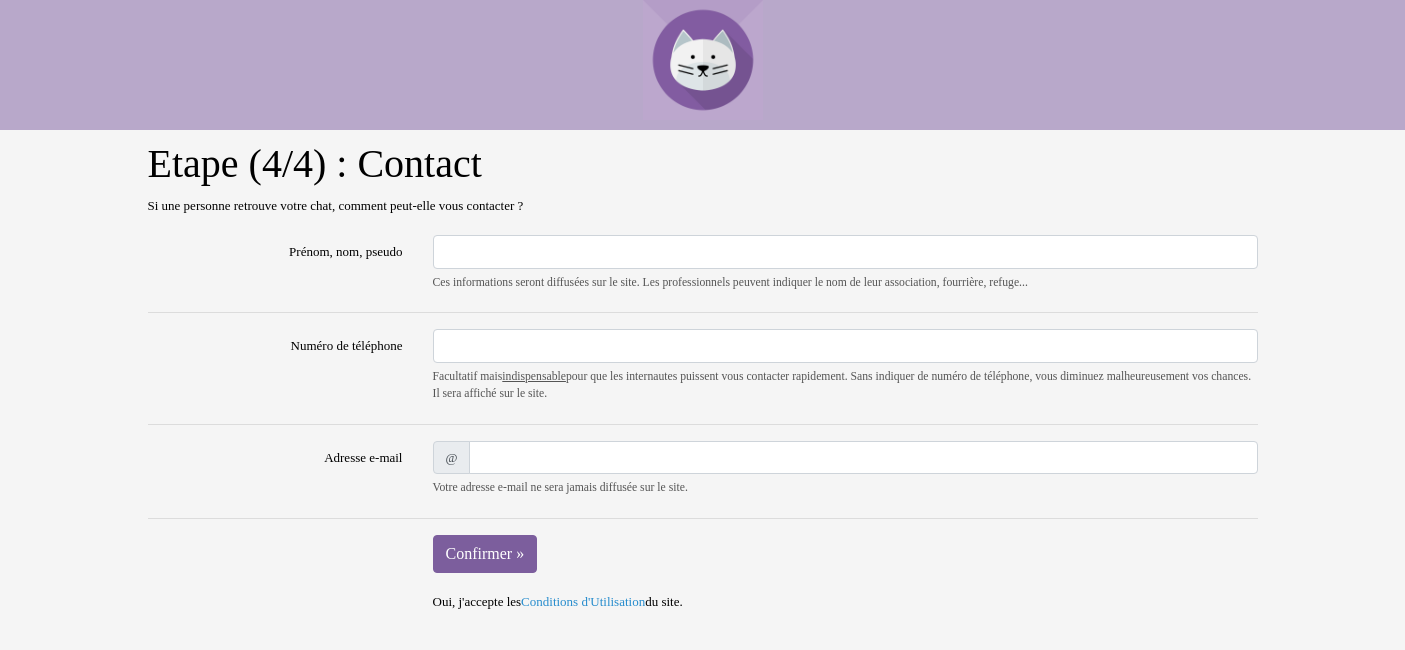 scroll, scrollTop: 0, scrollLeft: 0, axis: both 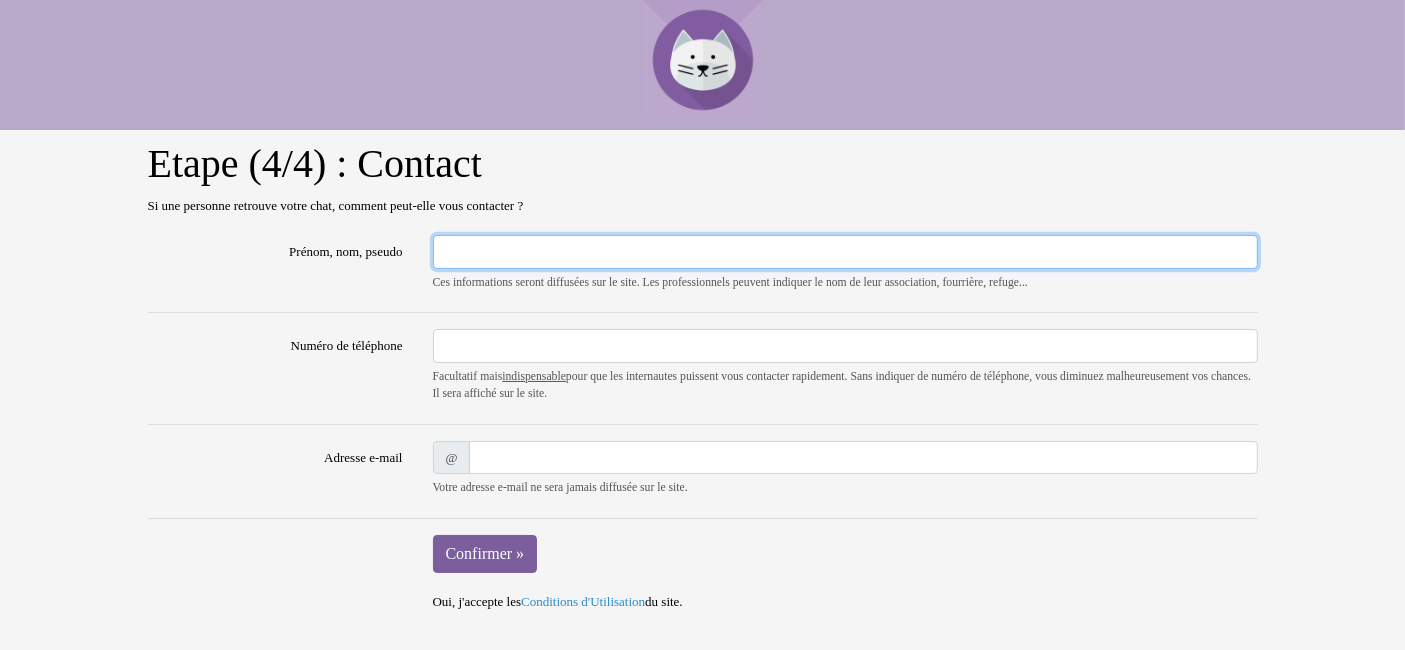 click on "Prénom, nom, pseudo" at bounding box center (845, 252) 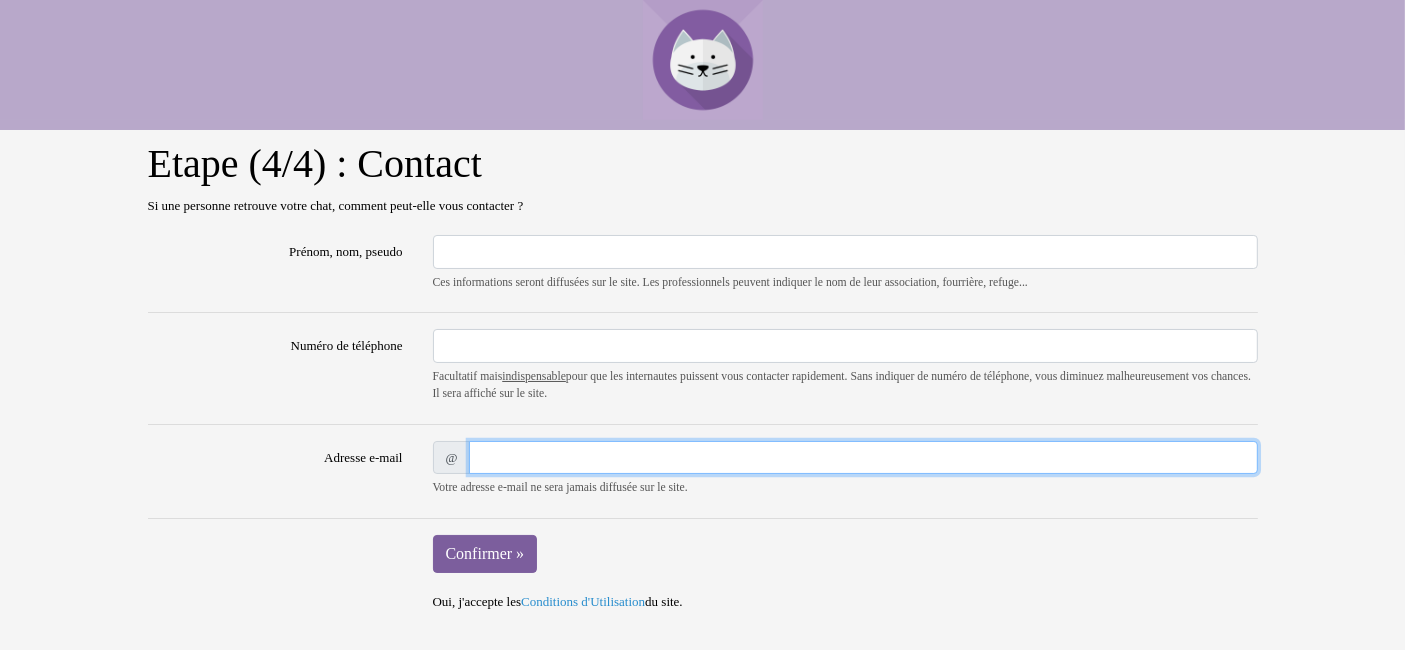 click on "Adresse e-mail" at bounding box center (863, 458) 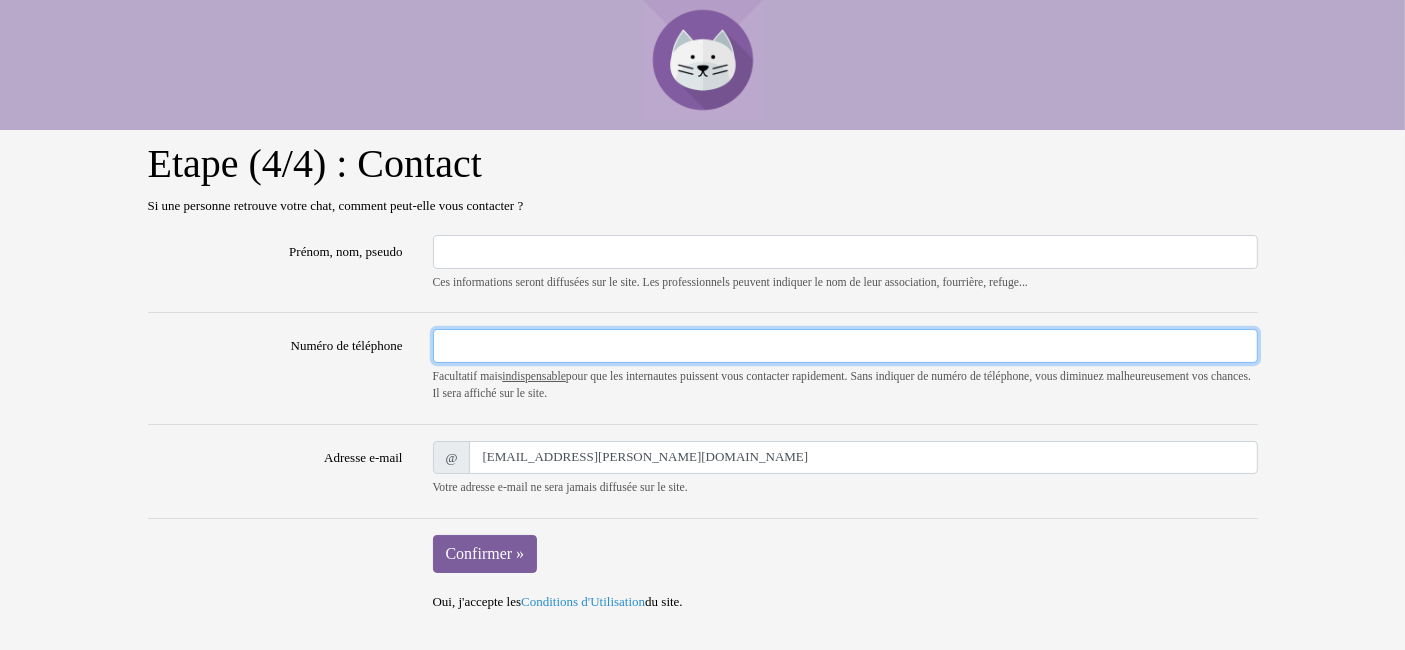 type on "0786204191" 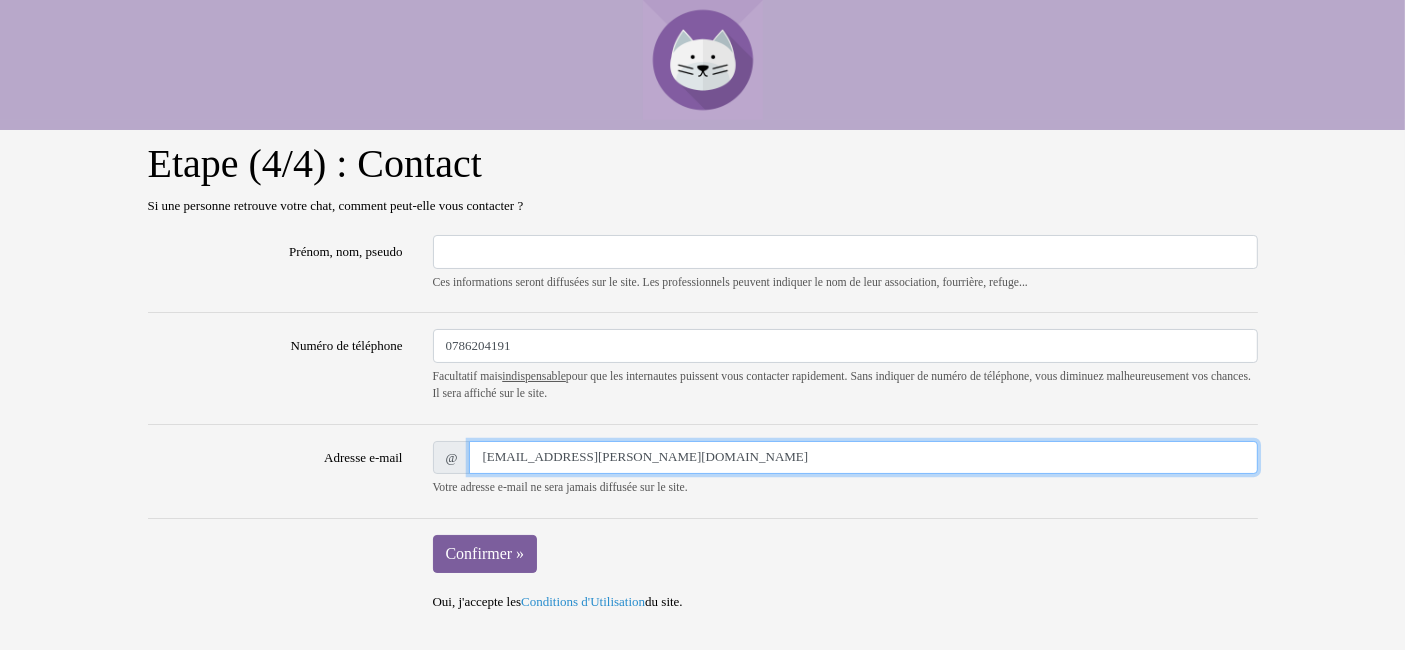 drag, startPoint x: 491, startPoint y: 455, endPoint x: 728, endPoint y: 474, distance: 237.76038 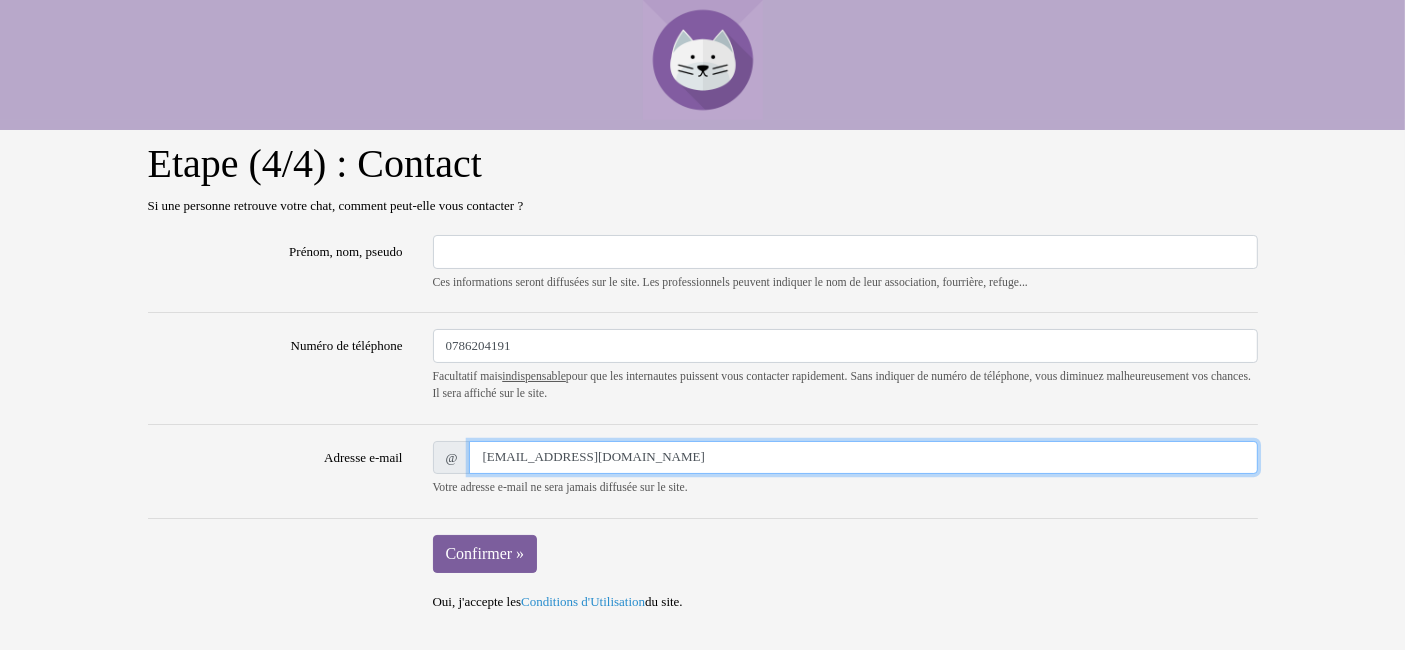 type on "fanini1617@gmail.com" 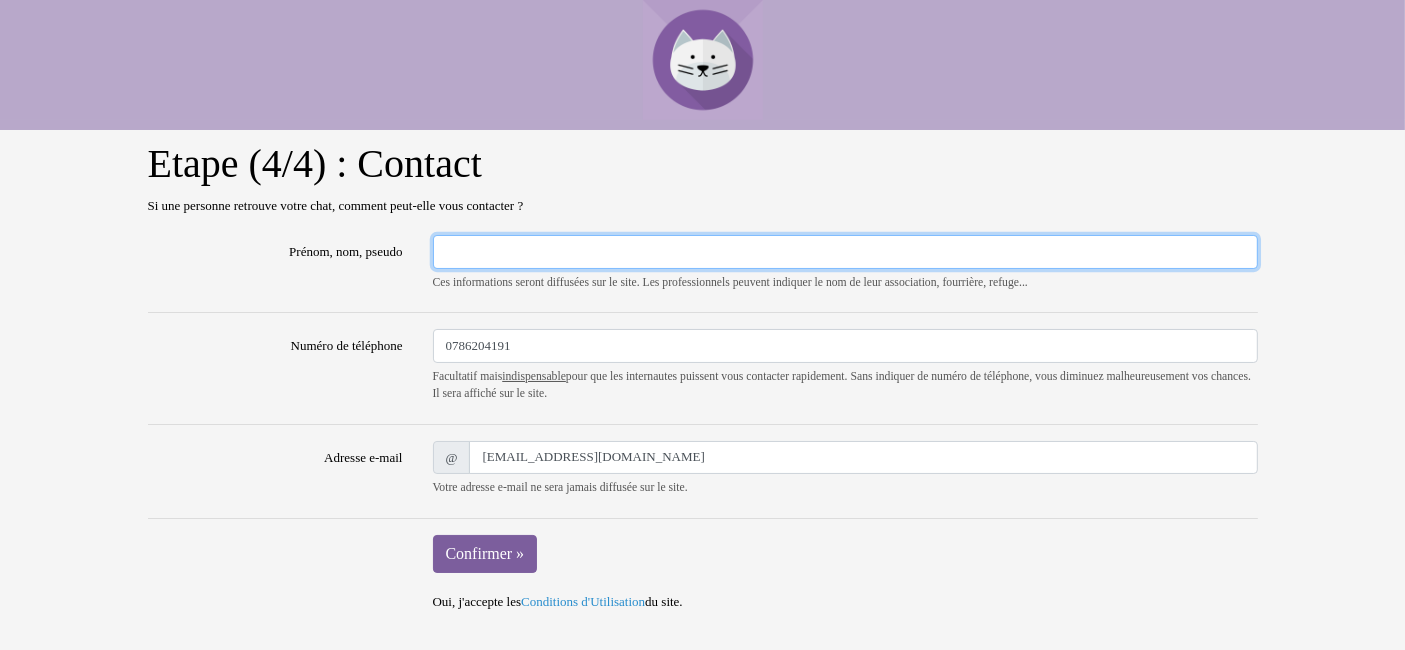 click on "Prénom, nom, pseudo" at bounding box center [845, 252] 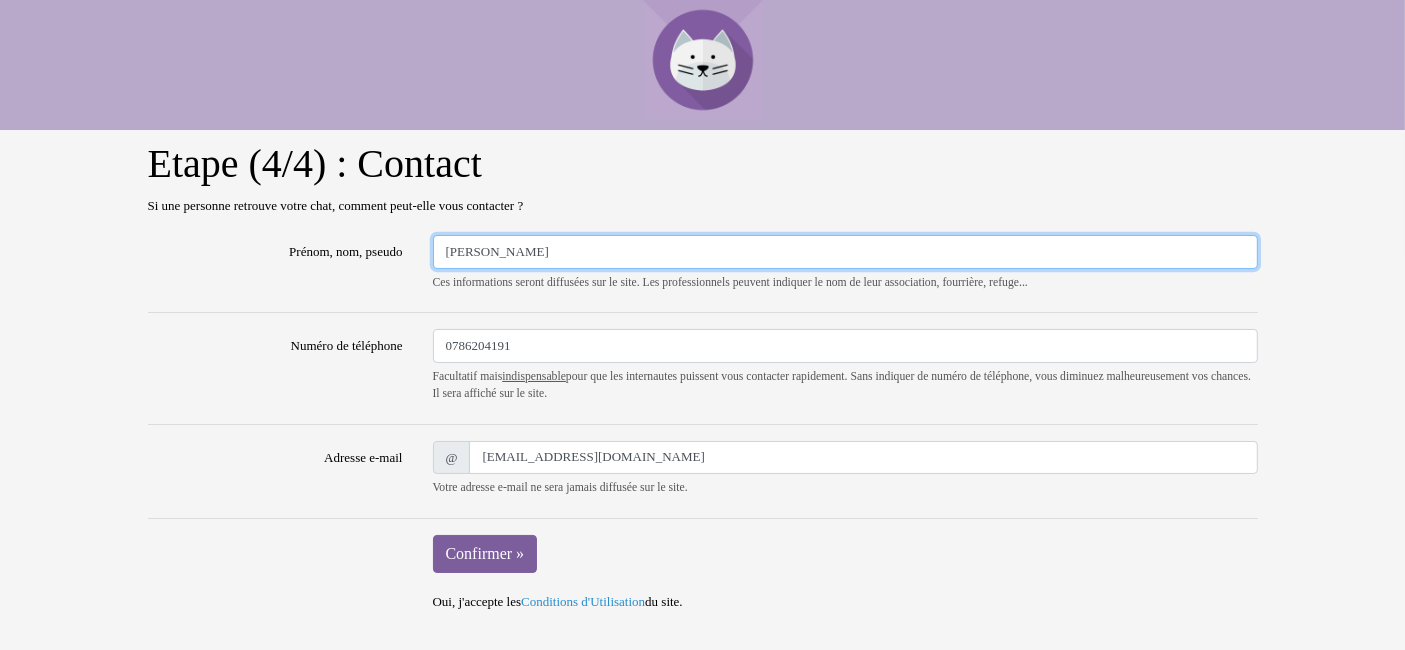 type on "Stéphanie" 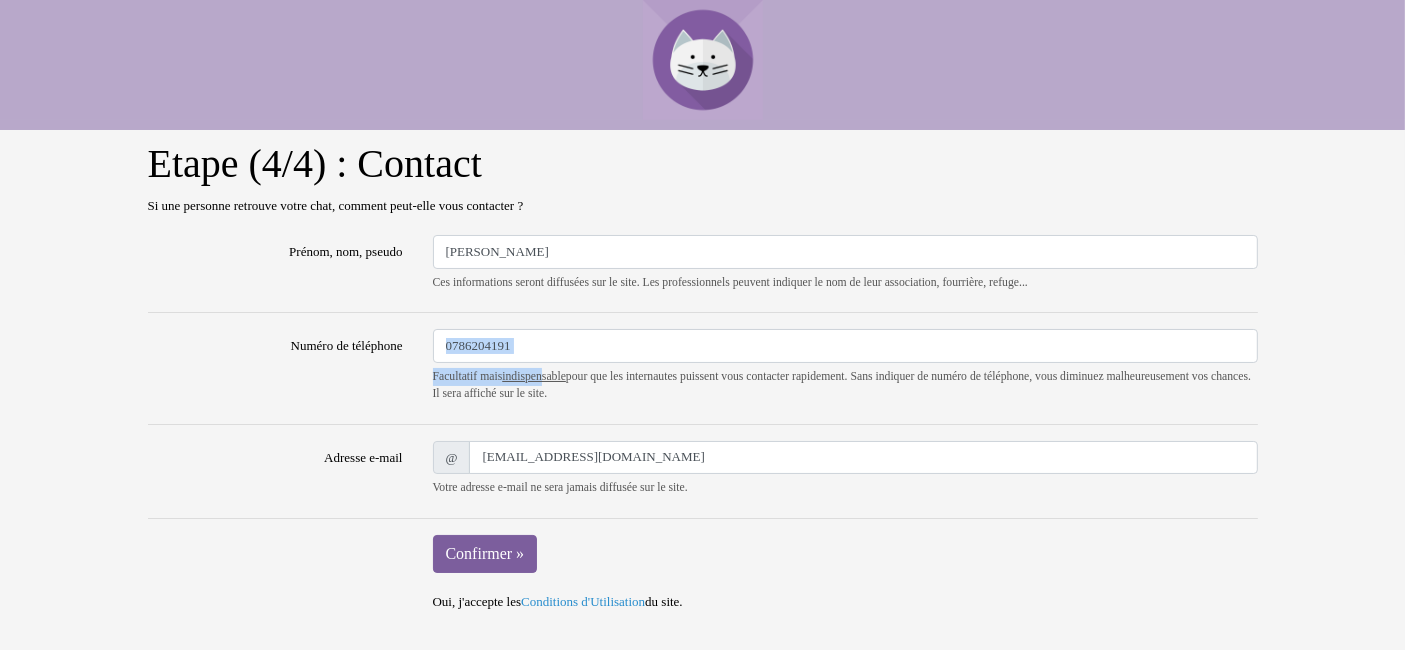 drag, startPoint x: 571, startPoint y: 362, endPoint x: 525, endPoint y: 352, distance: 47.07441 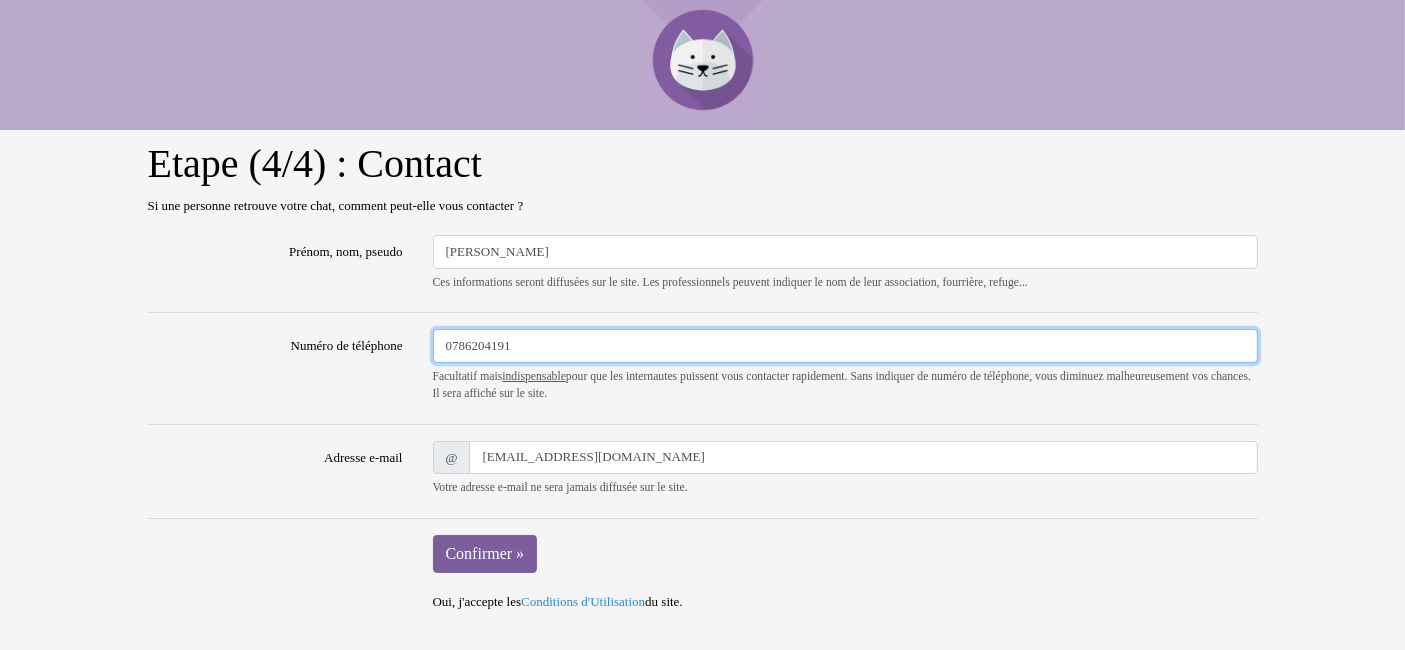 drag, startPoint x: 479, startPoint y: 346, endPoint x: 368, endPoint y: 346, distance: 111 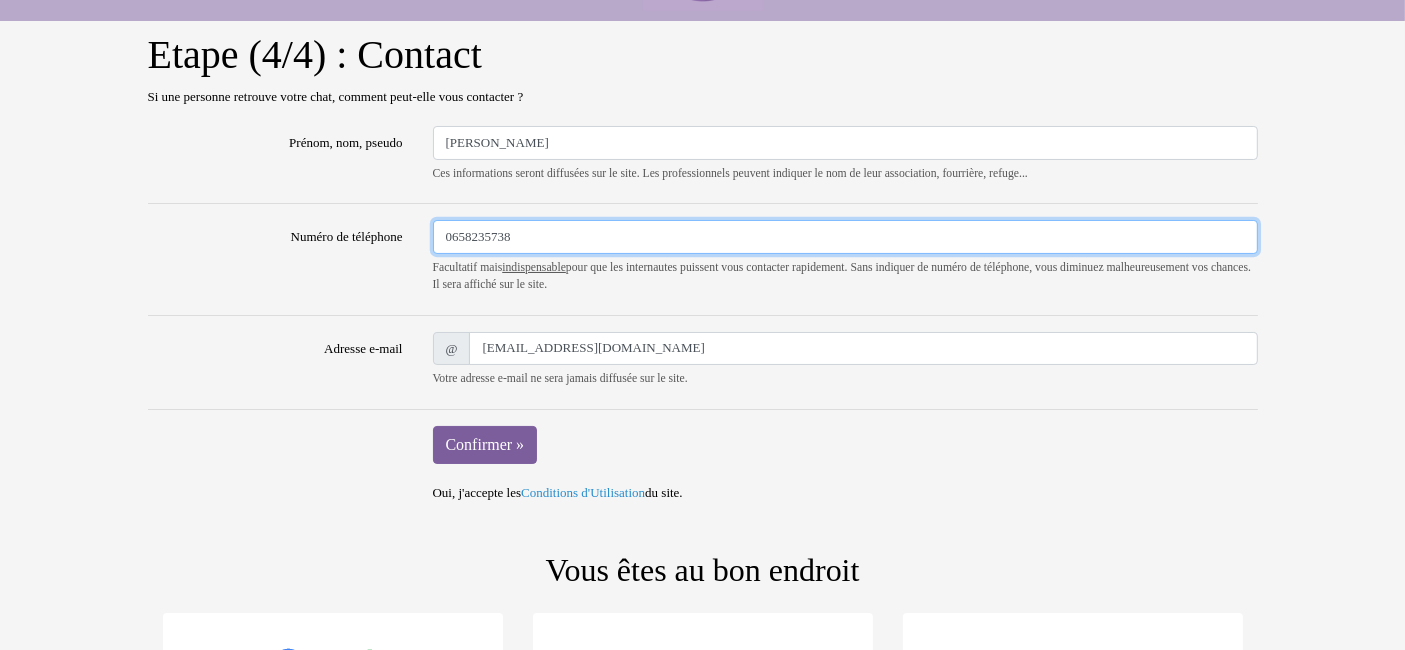 scroll, scrollTop: 111, scrollLeft: 0, axis: vertical 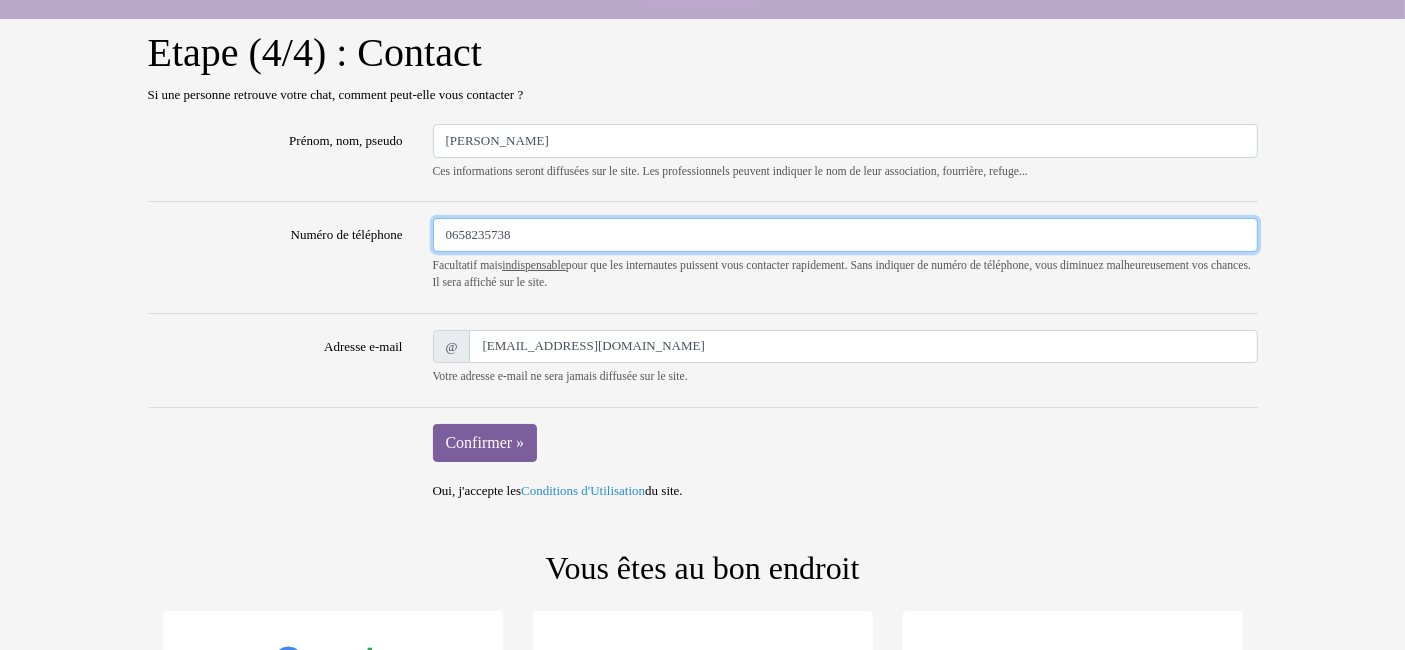 type on "0658235738" 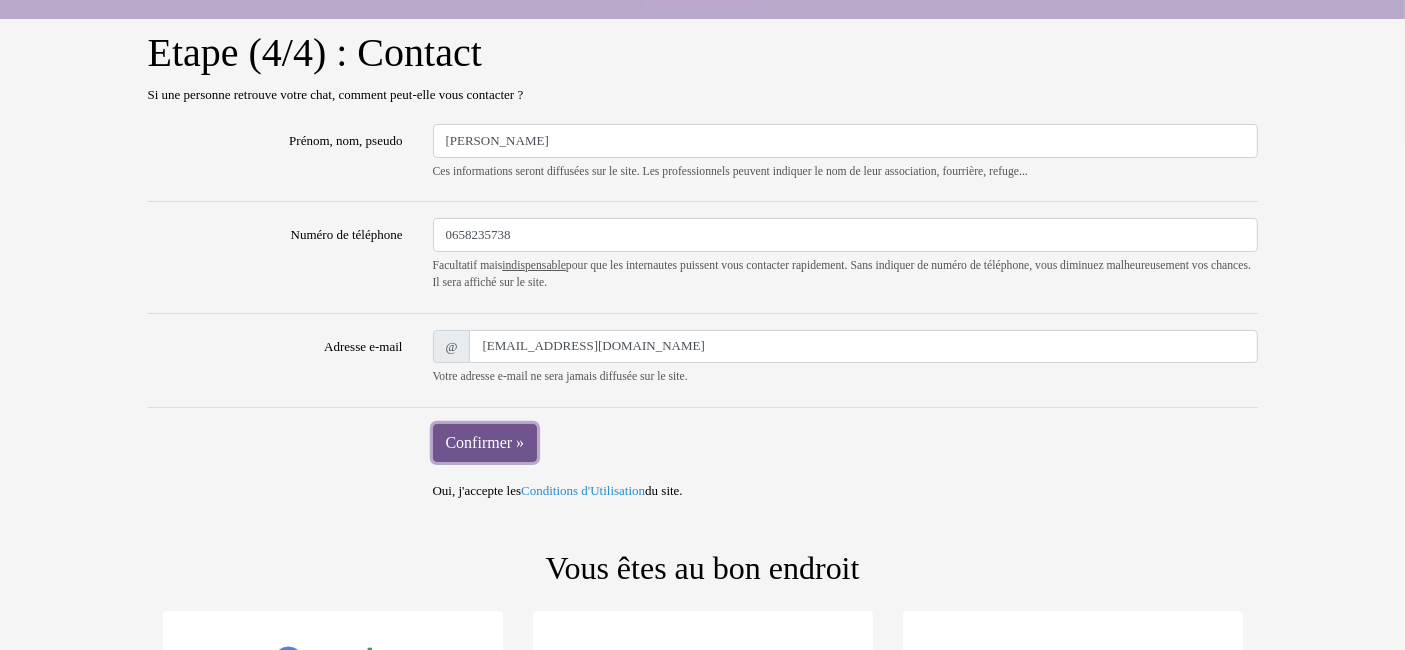 click on "Confirmer »" at bounding box center (485, 443) 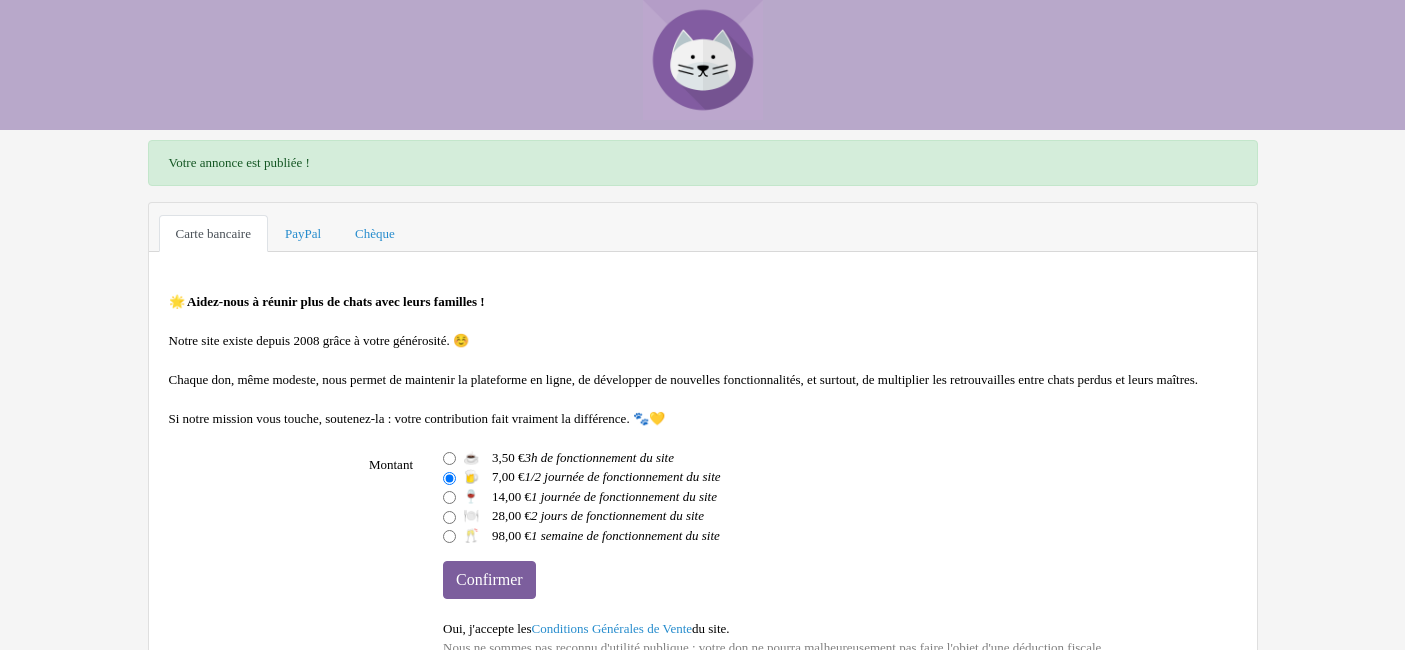 scroll, scrollTop: 0, scrollLeft: 0, axis: both 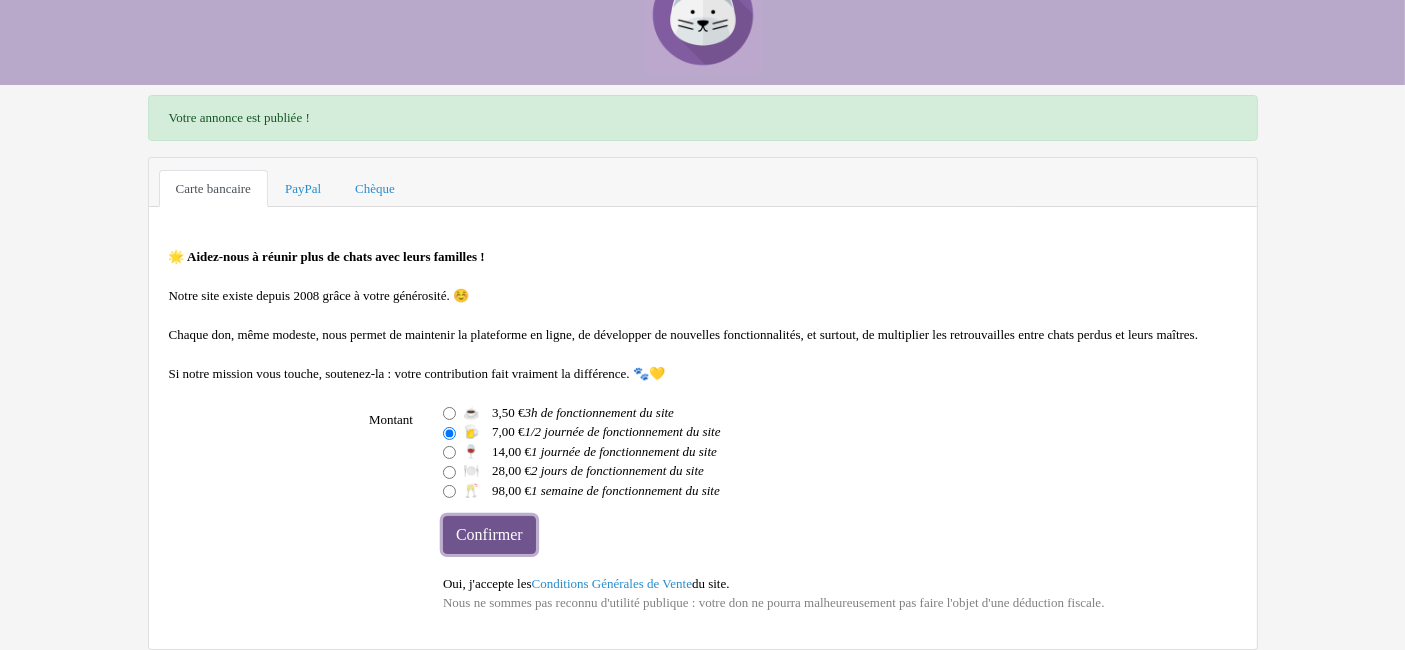 click on "Confirmer" at bounding box center [489, 535] 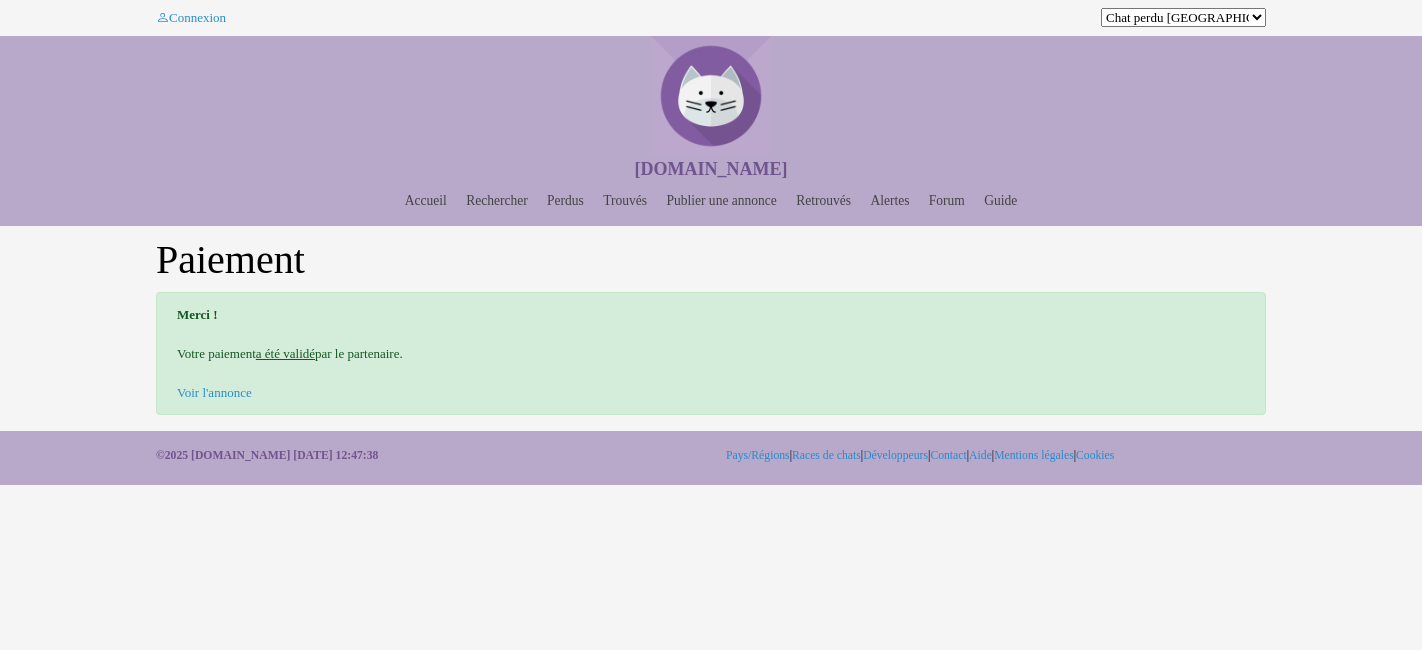 scroll, scrollTop: 0, scrollLeft: 0, axis: both 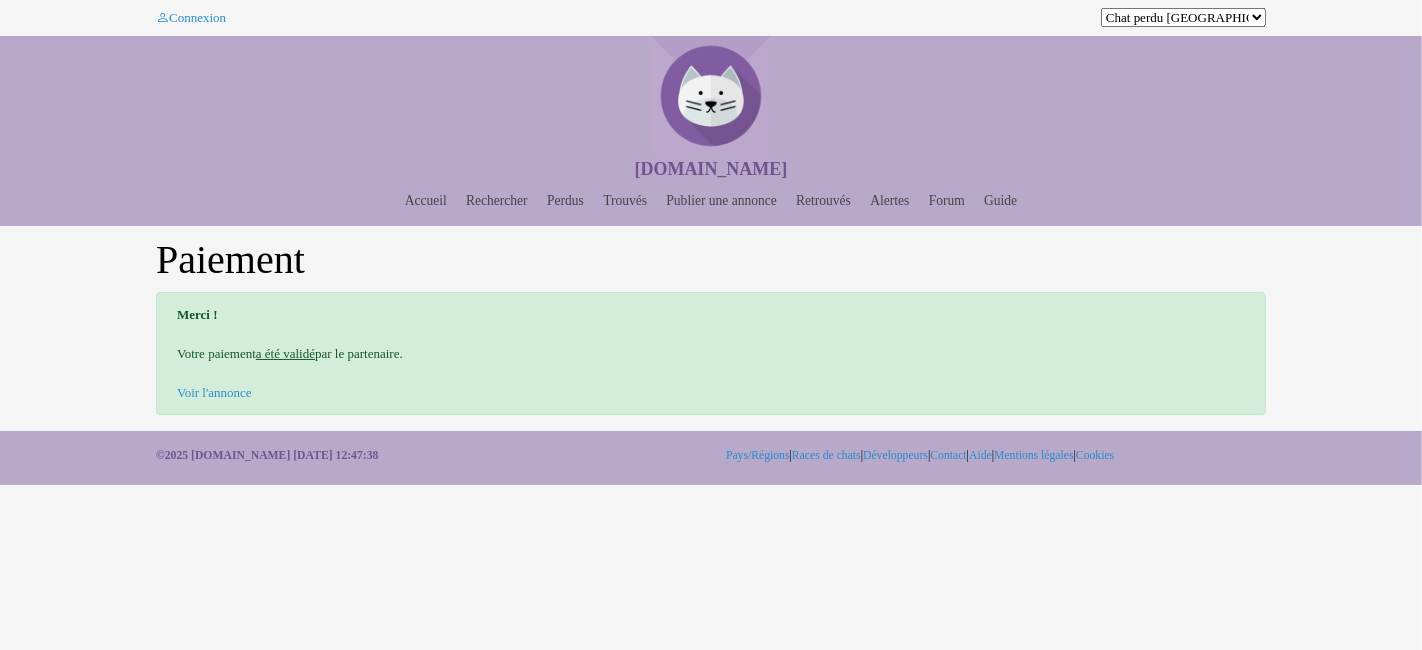 click on "Connexion
Chat perdu [GEOGRAPHIC_DATA] Chat perdu Andorre Chat perdu [GEOGRAPHIC_DATA] Chat perdu [GEOGRAPHIC_DATA] Chat perdu [GEOGRAPHIC_DATA] Chat perdu [GEOGRAPHIC_DATA] Chat perdu [GEOGRAPHIC_DATA] Chat perdu [GEOGRAPHIC_DATA] Chat perdu [GEOGRAPHIC_DATA] Chat perdu [GEOGRAPHIC_DATA] Chat perdu [GEOGRAPHIC_DATA] Chat perdu [GEOGRAPHIC_DATA] Chat perdu [GEOGRAPHIC_DATA] Chat perdu [GEOGRAPHIC_DATA] Chat perdu [GEOGRAPHIC_DATA] Chat perdu [GEOGRAPHIC_DATA] Chat perdu [GEOGRAPHIC_DATA][PERSON_NAME] Chat perdu [GEOGRAPHIC_DATA] Chat perdu [GEOGRAPHIC_DATA] Chat perdu [GEOGRAPHIC_DATA] Lost cat [GEOGRAPHIC_DATA] Lost cat [GEOGRAPHIC_DATA] Lost cat [GEOGRAPHIC_DATA] Lost cat [GEOGRAPHIC_DATA] Lost cat [GEOGRAPHIC_DATA] Lost cat [GEOGRAPHIC_DATA] Lost cat [GEOGRAPHIC_DATA] Lost cat [GEOGRAPHIC_DATA] Lost cat [GEOGRAPHIC_DATA] Lost cat [GEOGRAPHIC_DATA] Lost cat [GEOGRAPHIC_DATA] Lost cat [GEOGRAPHIC_DATA] Lost cat [GEOGRAPHIC_DATA] Lost cat [GEOGRAPHIC_DATA] Lost cat [GEOGRAPHIC_DATA] Lost cat [US_STATE] Lost cat [GEOGRAPHIC_DATA] Lost cat [GEOGRAPHIC_DATA] [GEOGRAPHIC_DATA] perdido [GEOGRAPHIC_DATA] [GEOGRAPHIC_DATA] perdido [GEOGRAPHIC_DATA] [GEOGRAPHIC_DATA] perdido [GEOGRAPHIC_DATA] [GEOGRAPHIC_DATA] perdido [GEOGRAPHIC_DATA] [GEOGRAPHIC_DATA] perdido [GEOGRAPHIC_DATA] Gato perdido [GEOGRAPHIC_DATA]" at bounding box center [711, 242] 